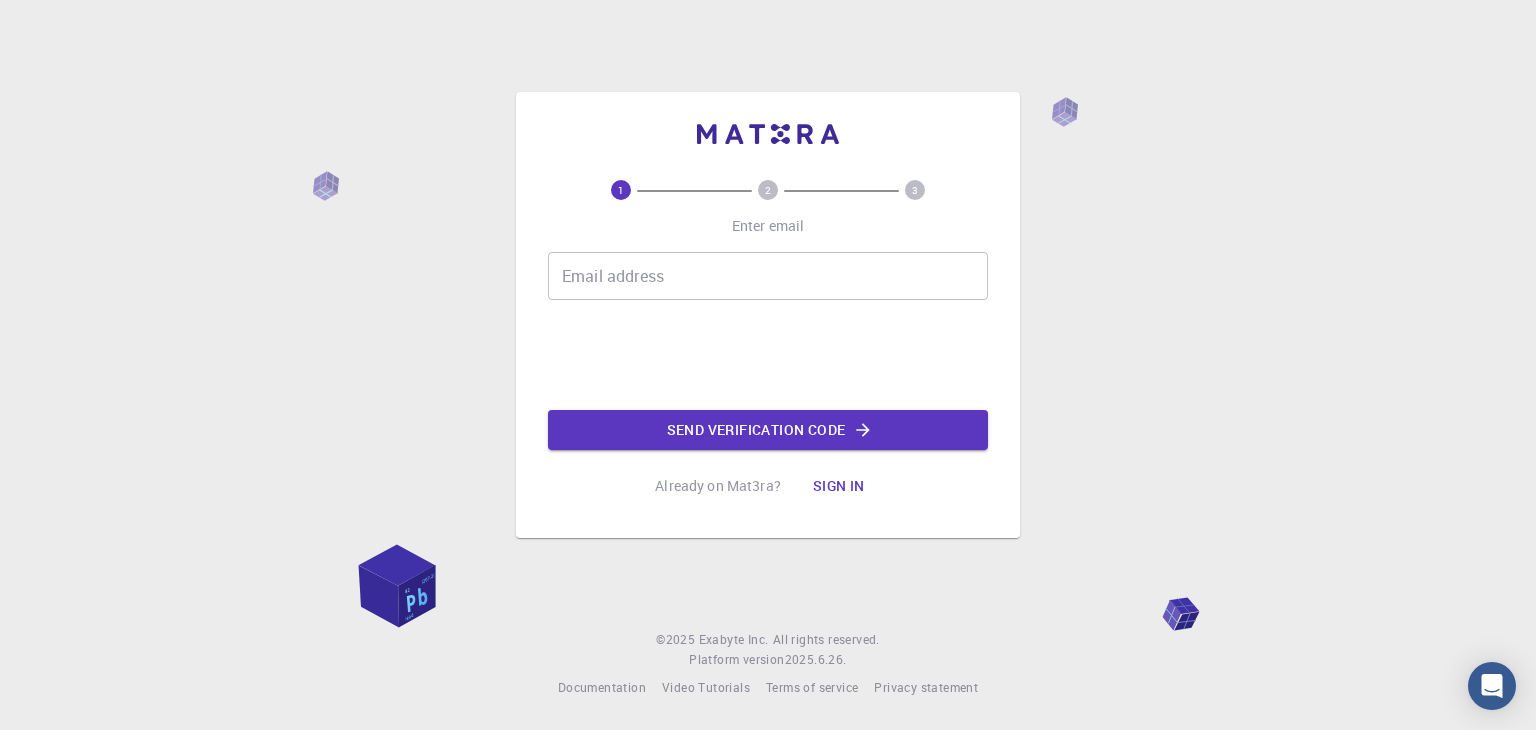 scroll, scrollTop: 0, scrollLeft: 0, axis: both 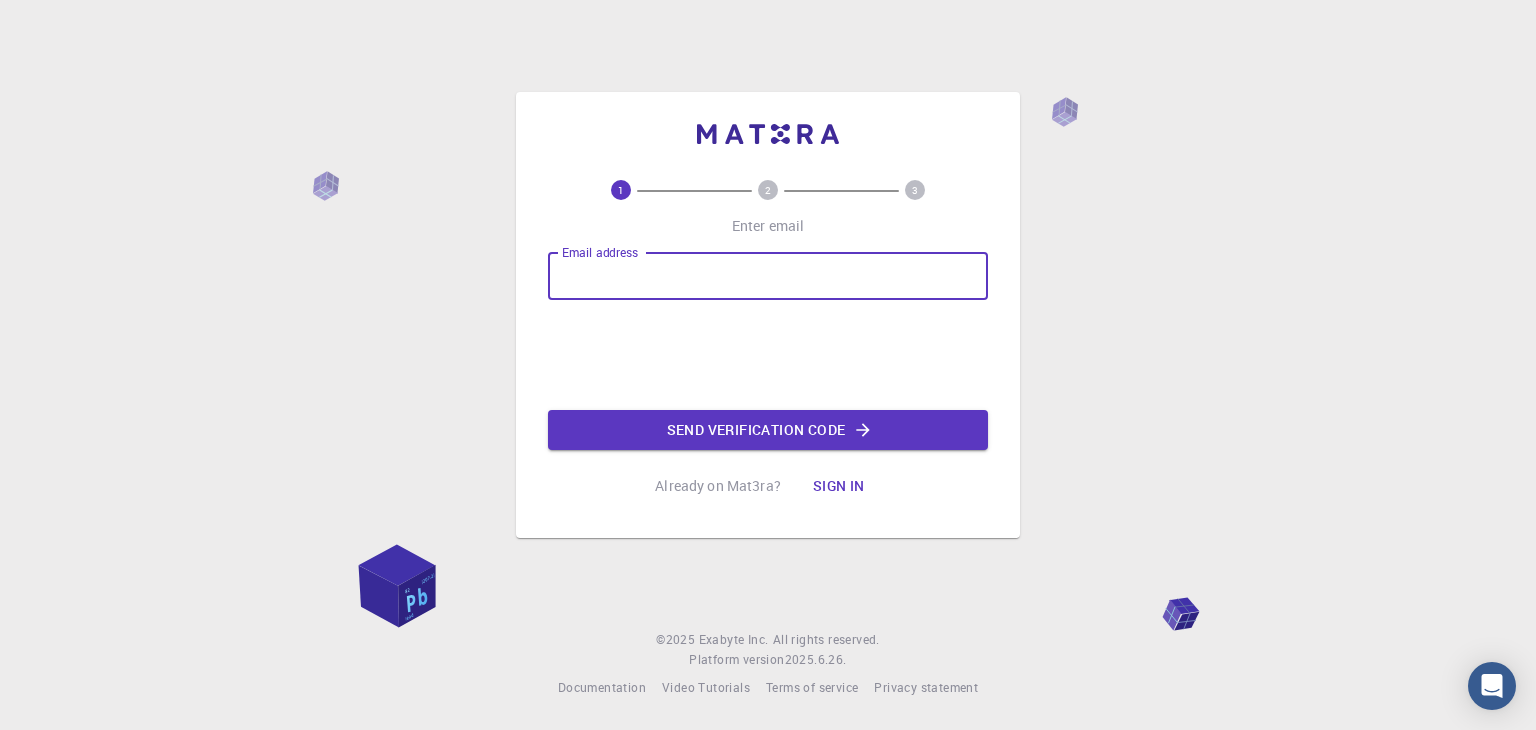 click on "Email address" at bounding box center [768, 276] 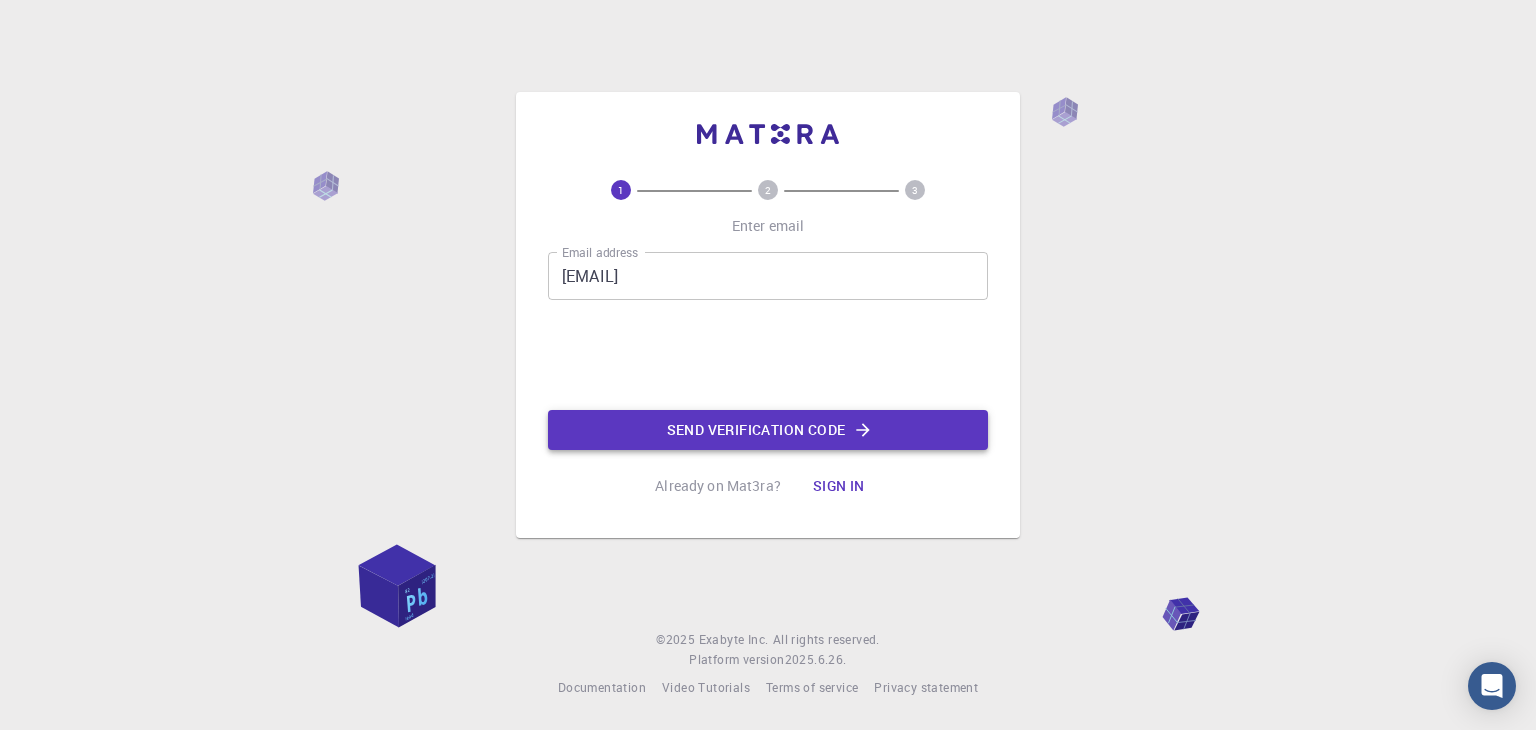 click on "Send verification code" 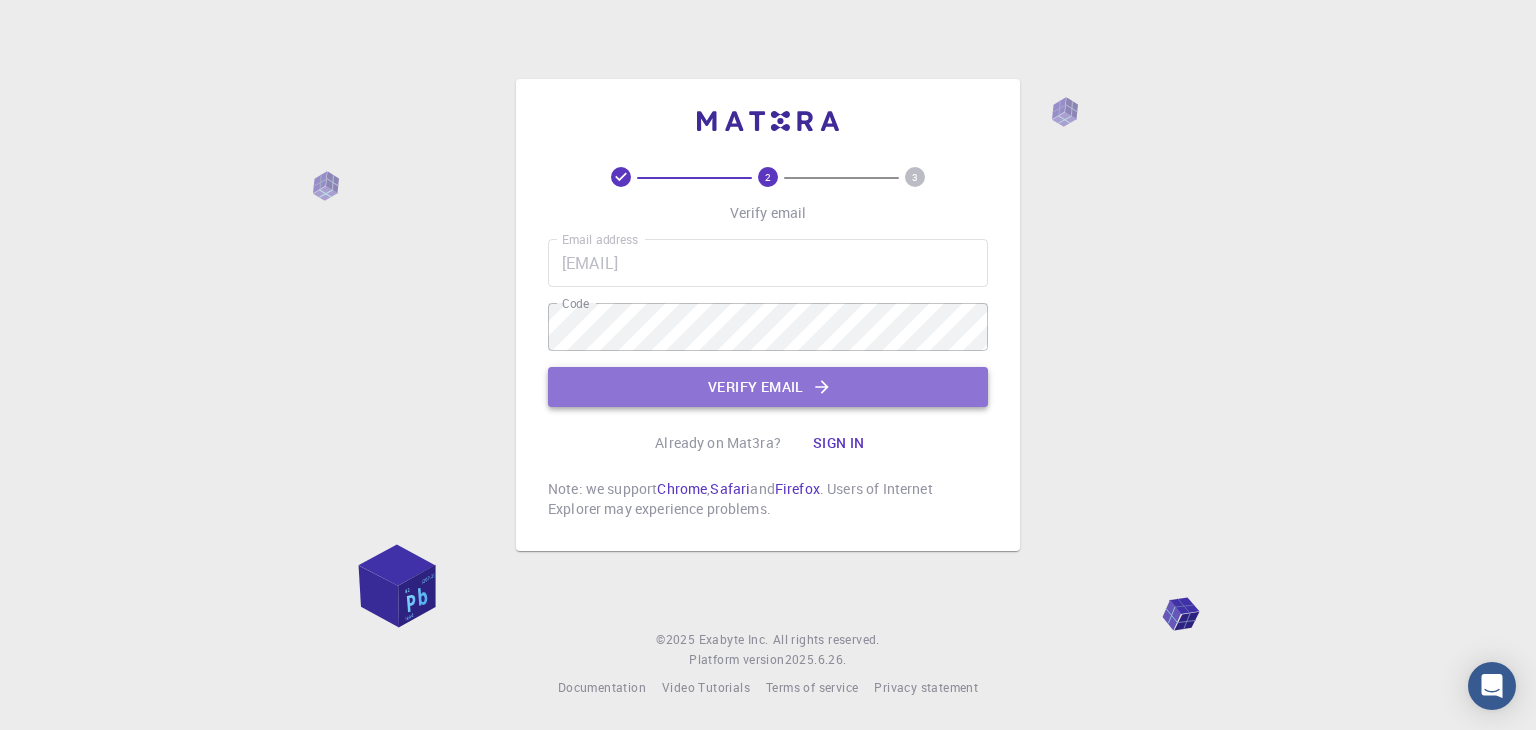 click on "Verify email" 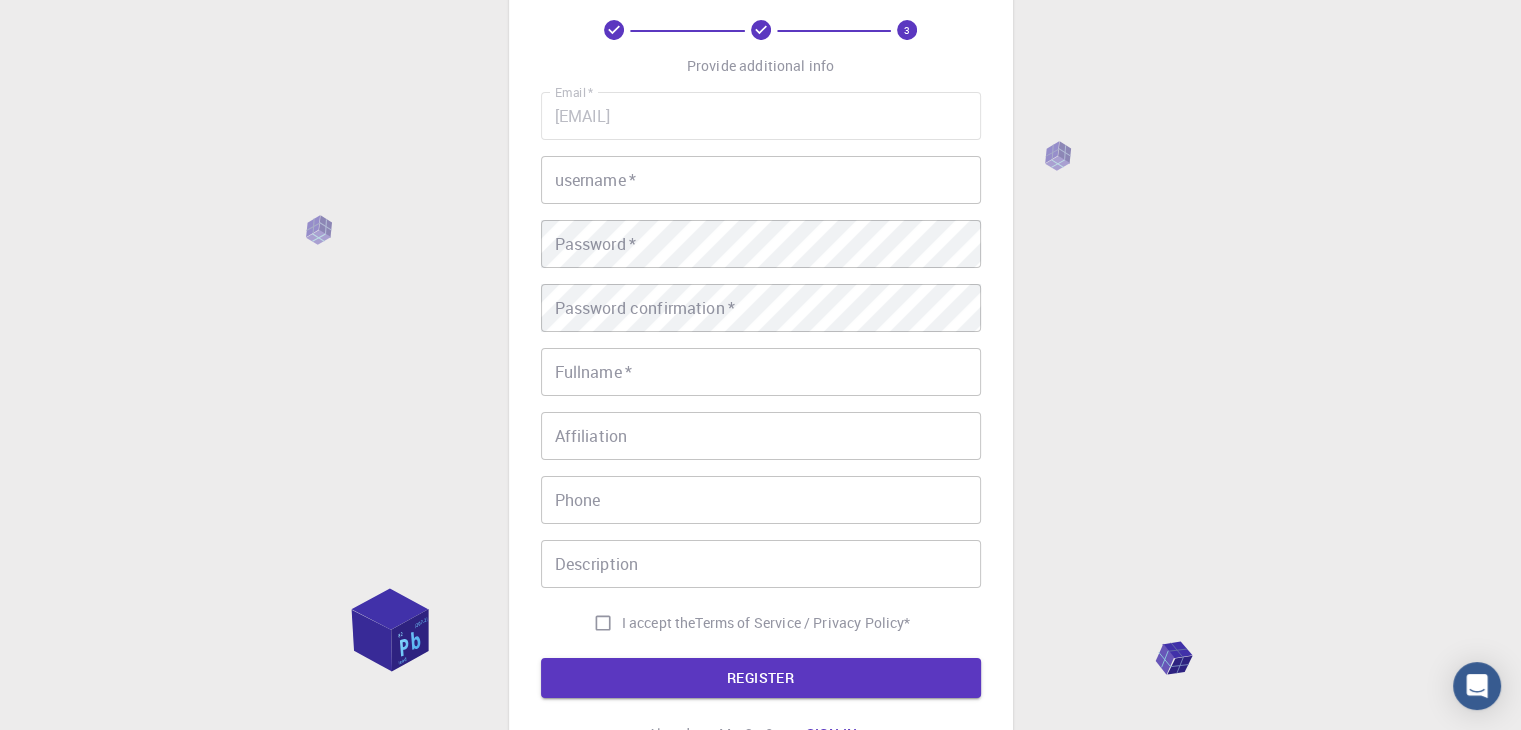 scroll, scrollTop: 88, scrollLeft: 0, axis: vertical 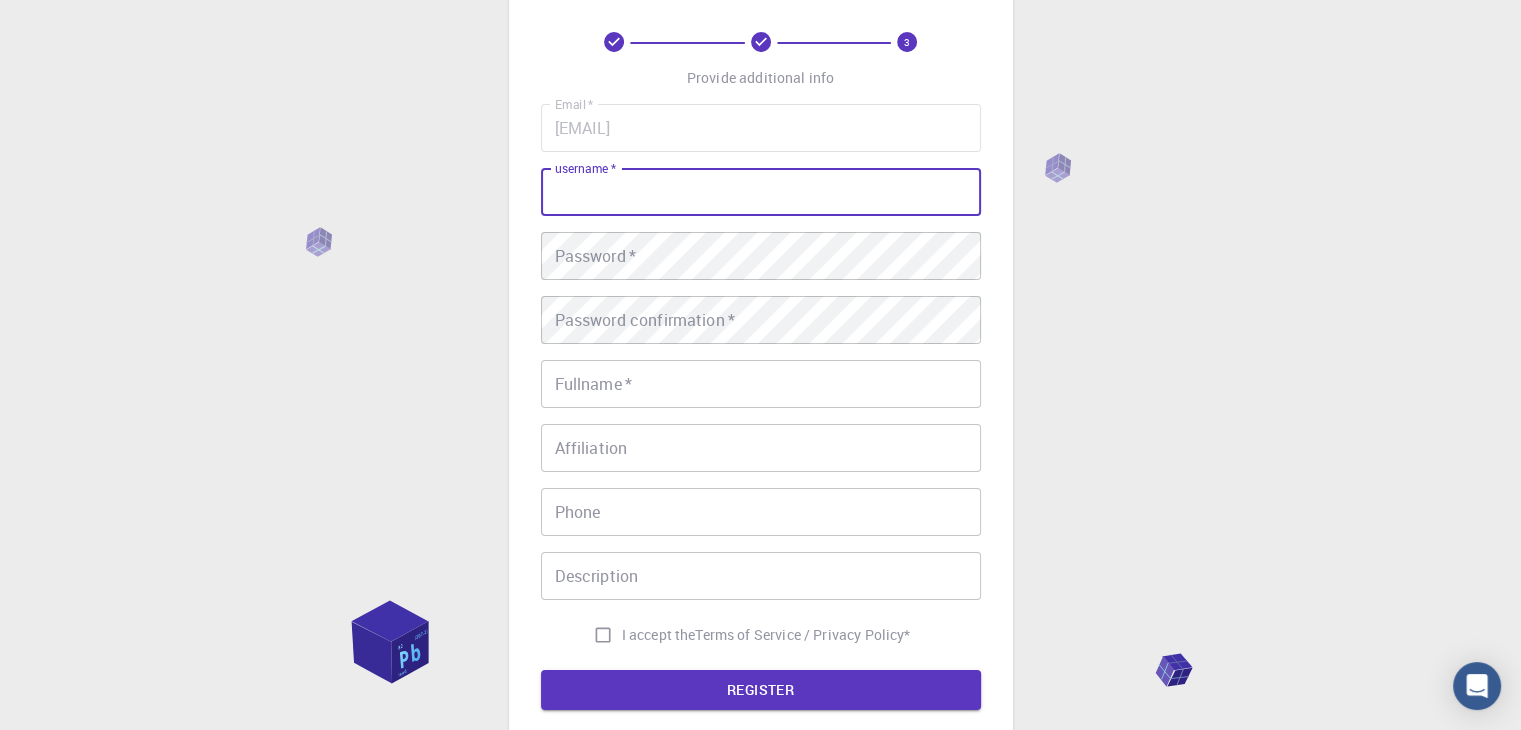 click on "username   *" at bounding box center [761, 192] 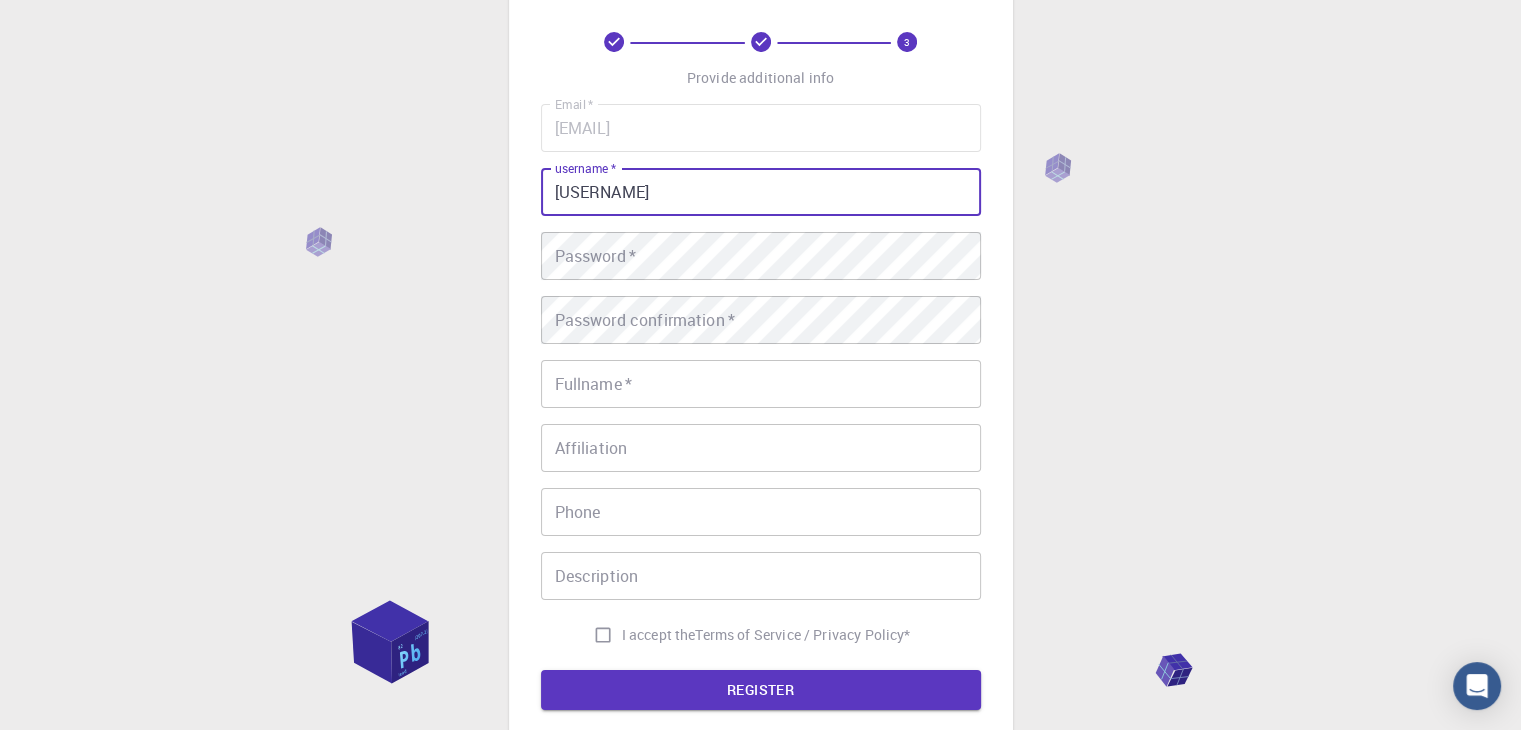type on "[USERNAME]" 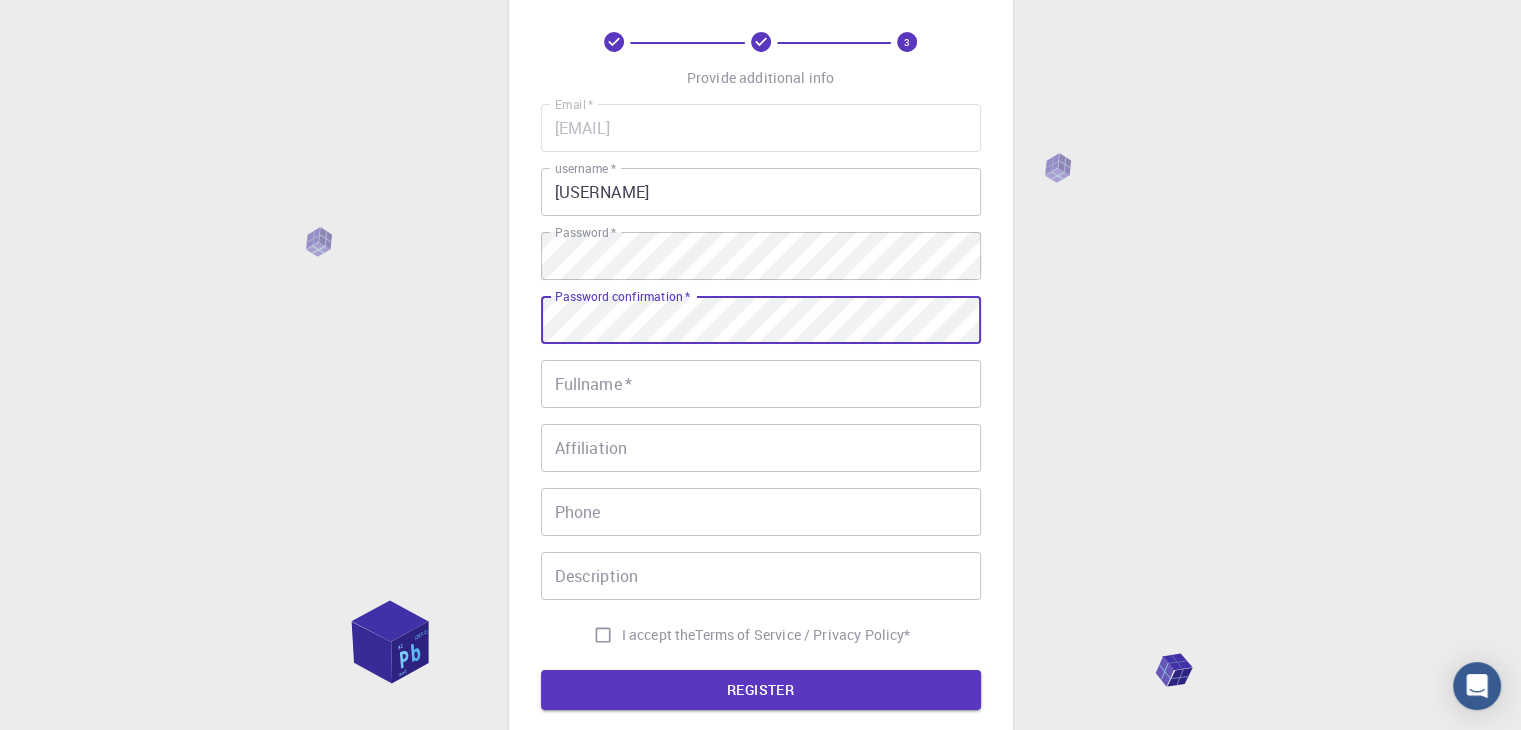 click on "Fullname   *" at bounding box center [761, 384] 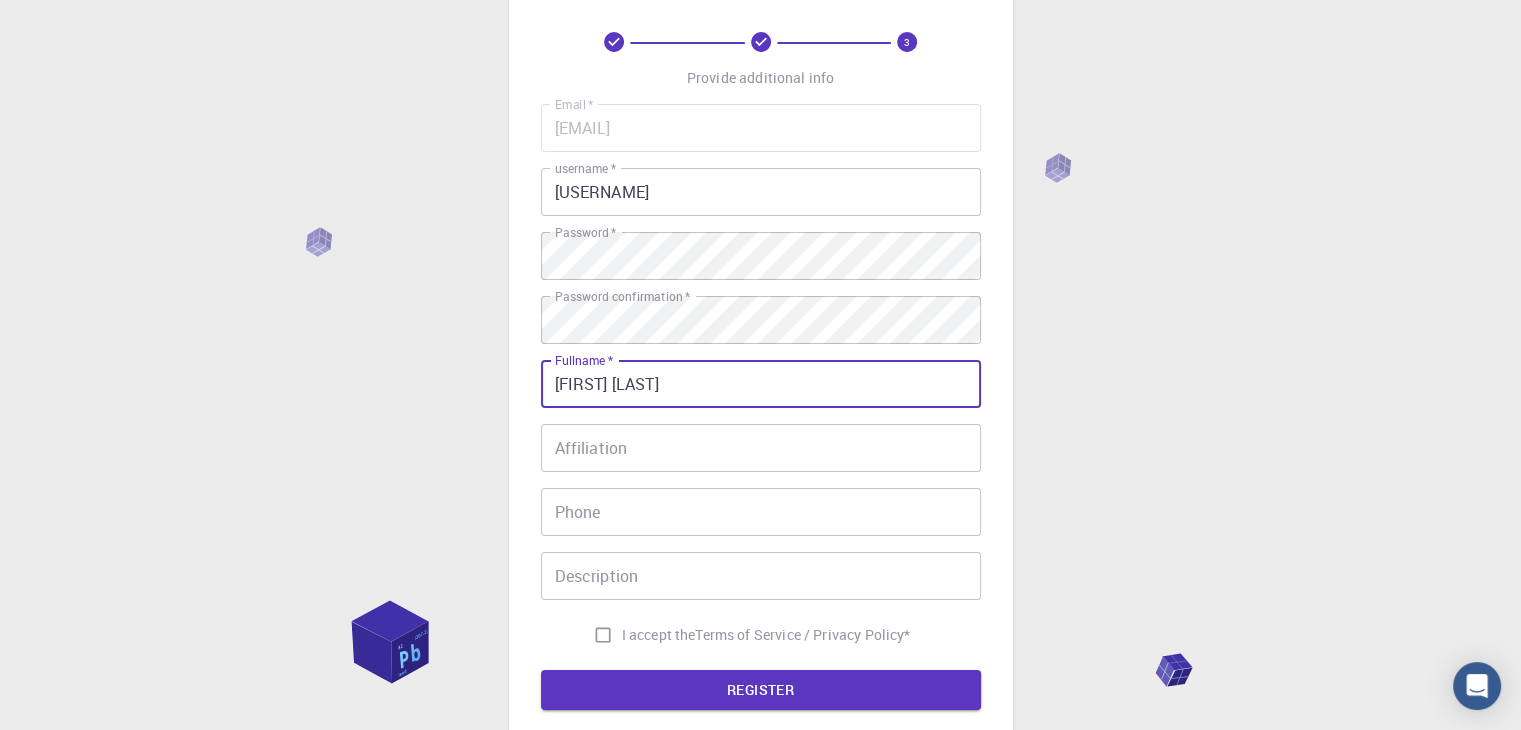 type on "[FIRST] [LAST]" 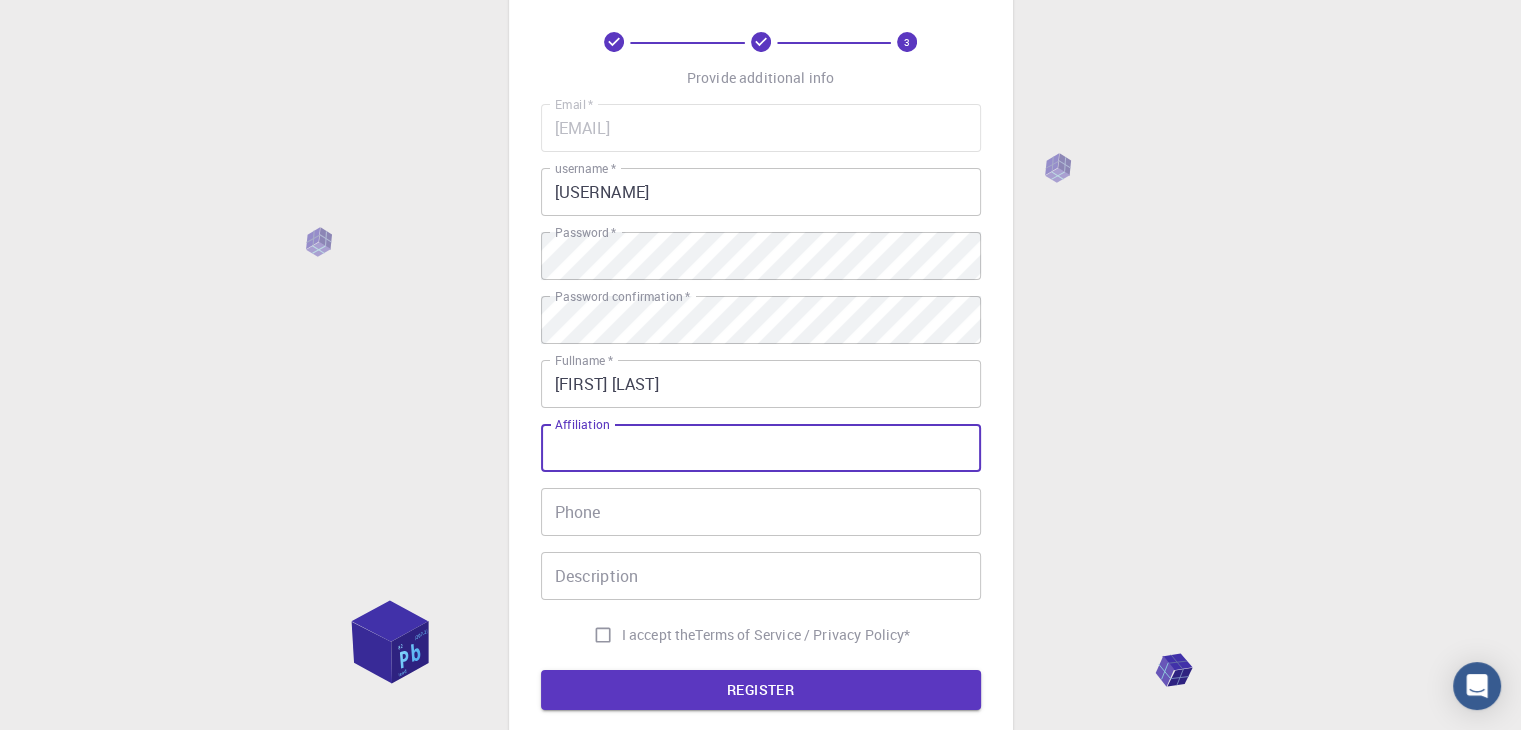 click on "Affiliation" at bounding box center (761, 448) 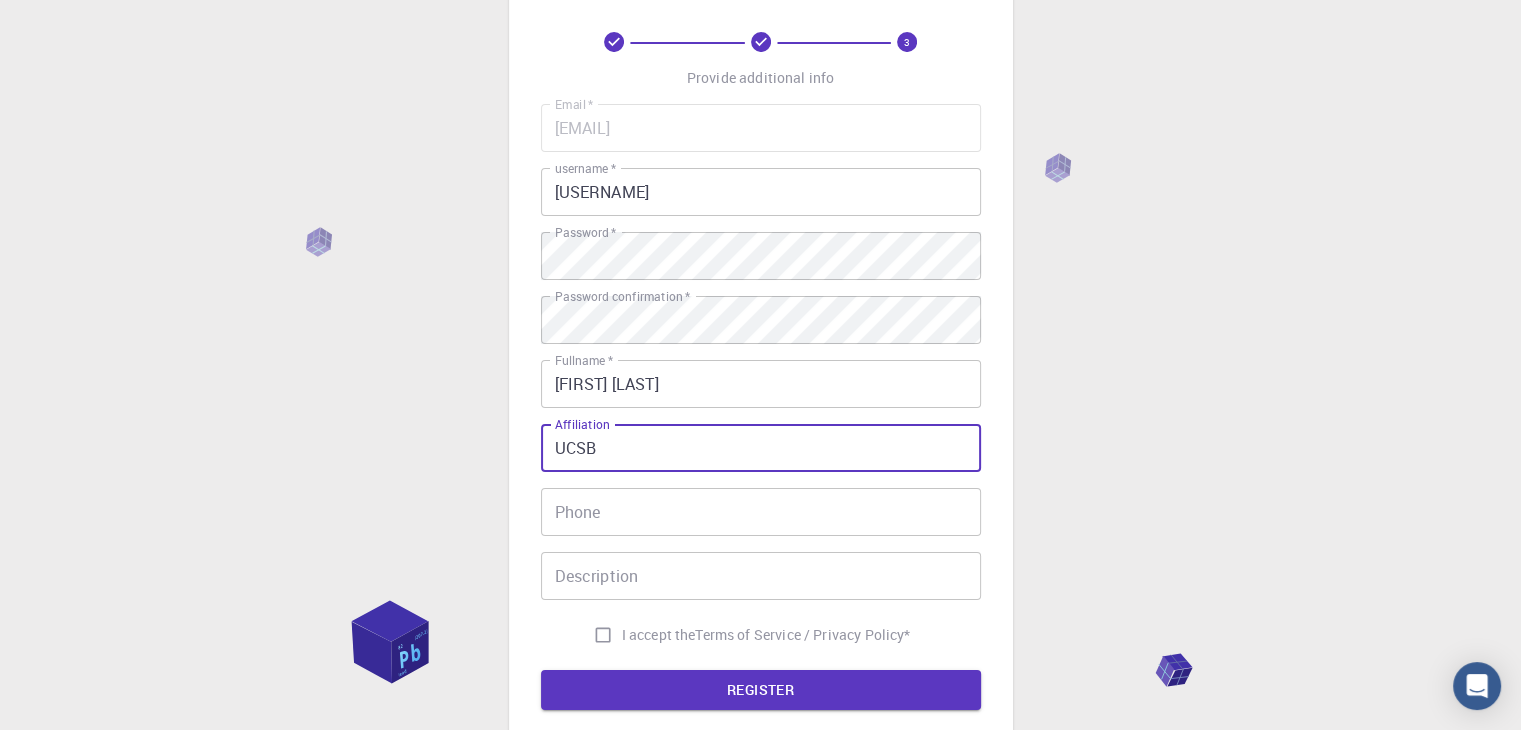 type on "UCSB" 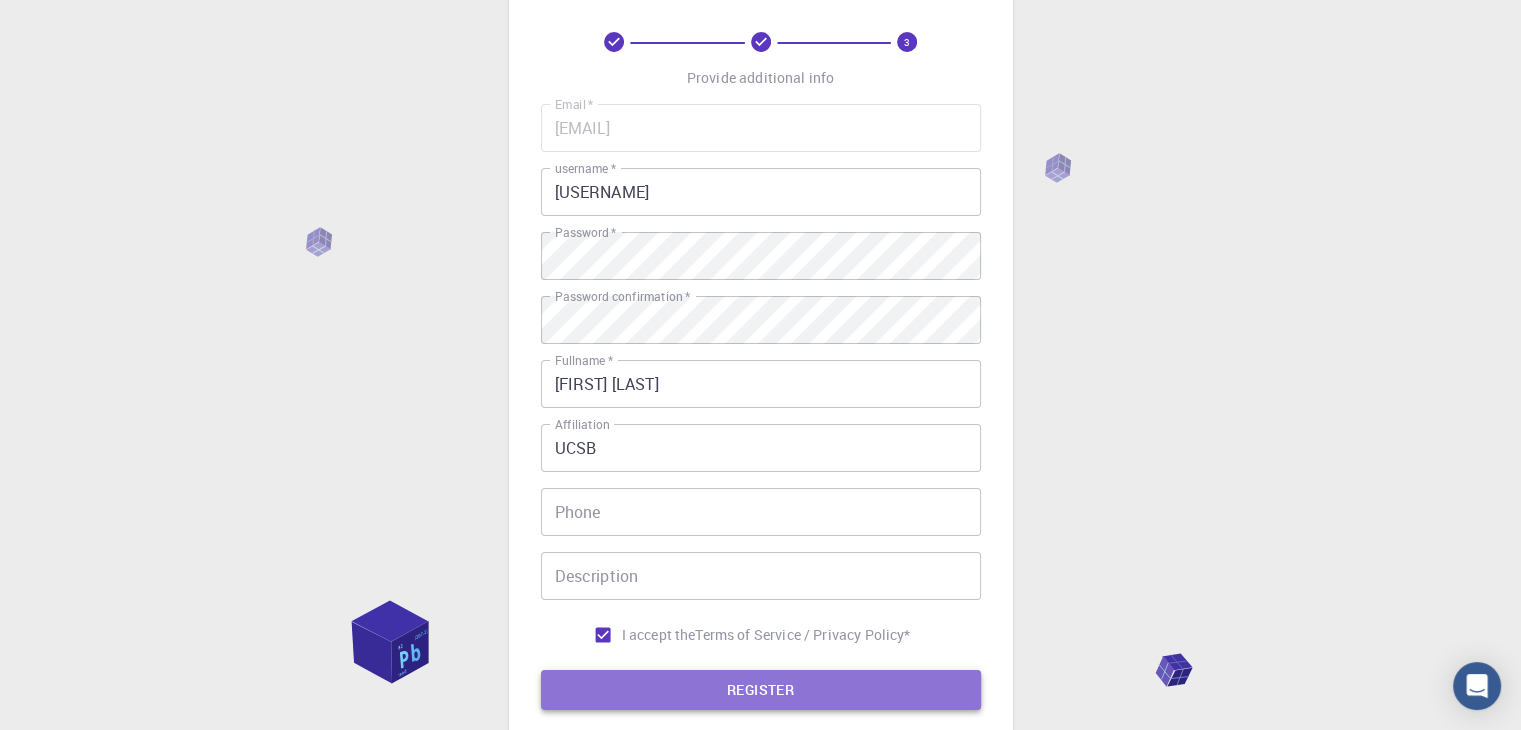click on "REGISTER" at bounding box center [761, 690] 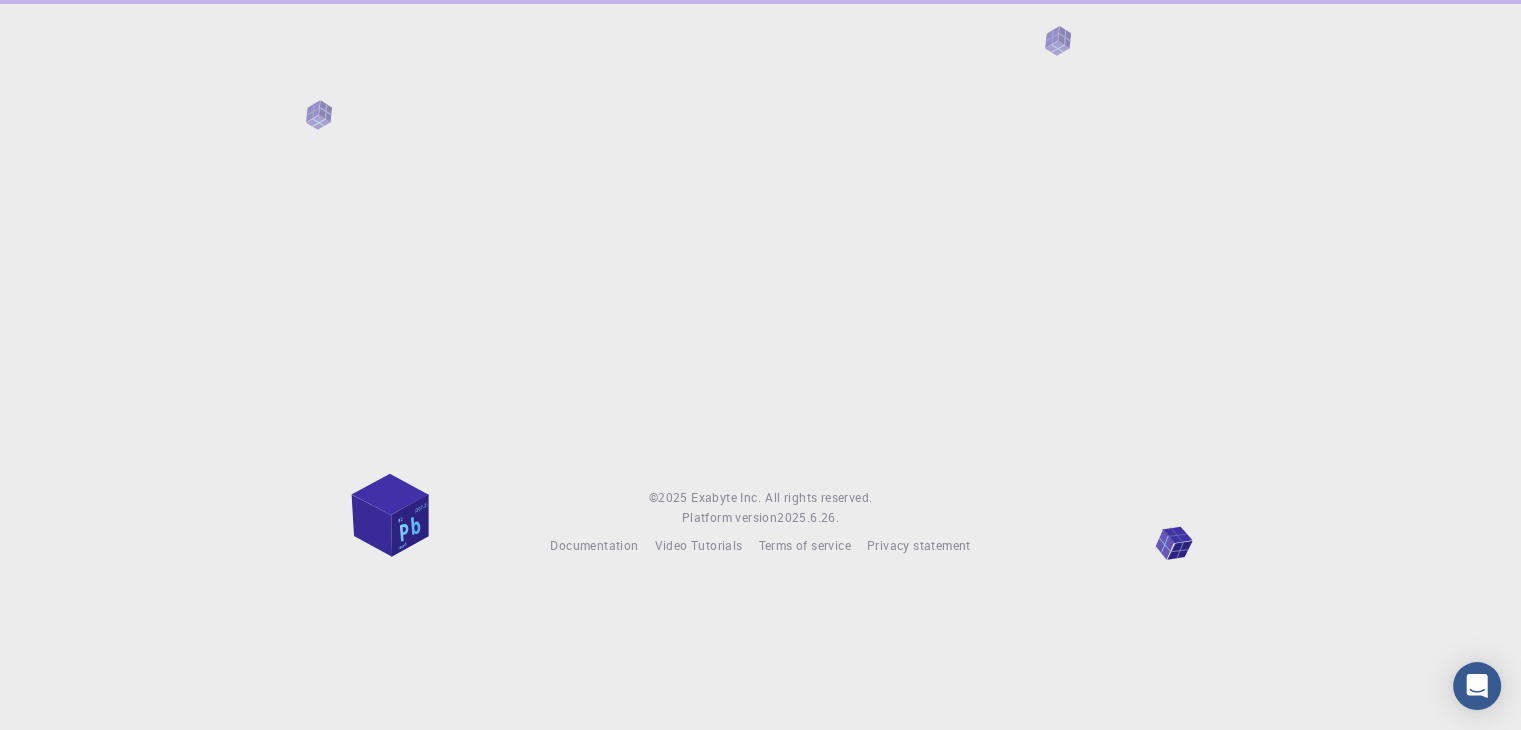 scroll, scrollTop: 0, scrollLeft: 0, axis: both 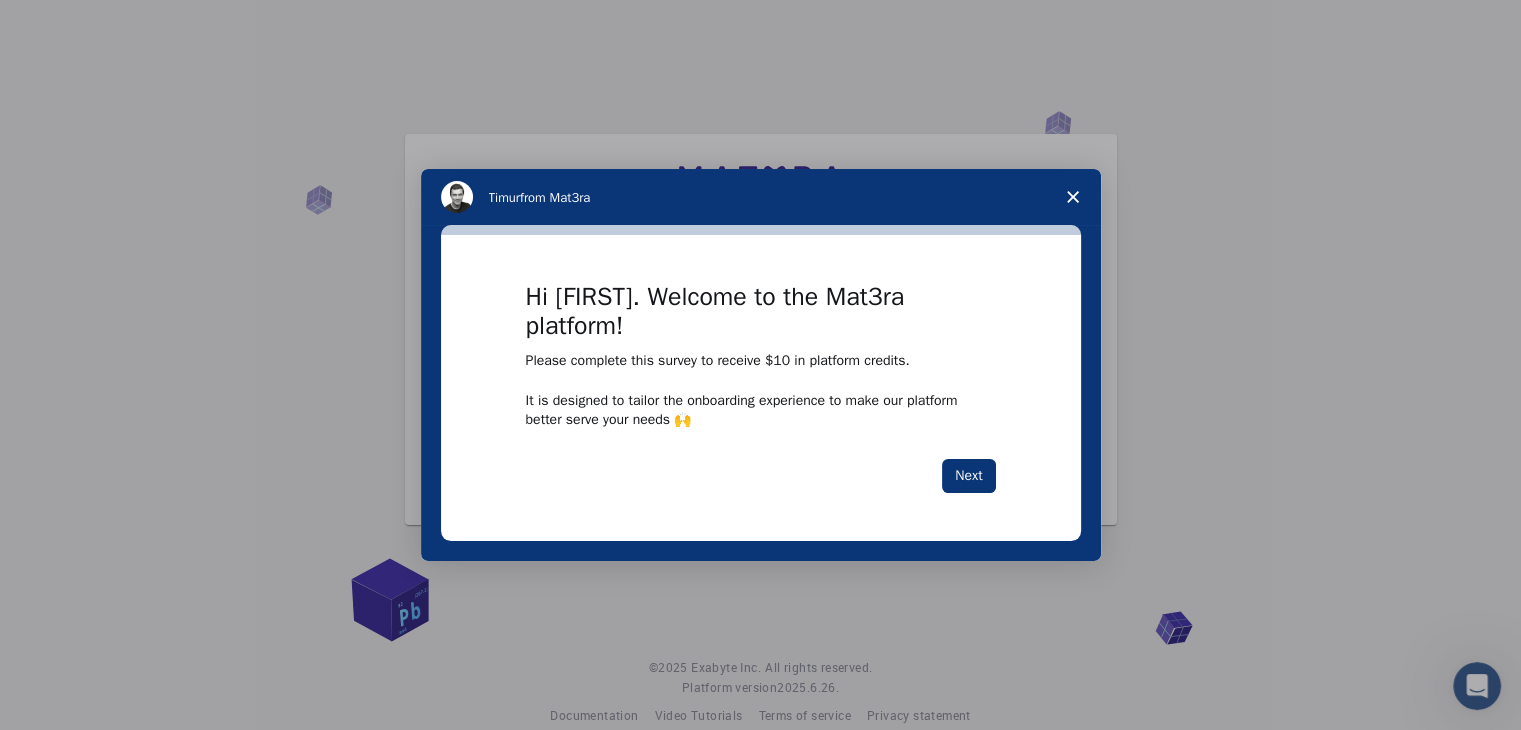 click on "Hi [FIRST]. Welcome to the Mat3ra platform! Please complete this survey to receive $10 in platform credits. It is designed to tailor the onboarding experience to make our platform better serve your needs 🙌 Next" at bounding box center [761, 387] 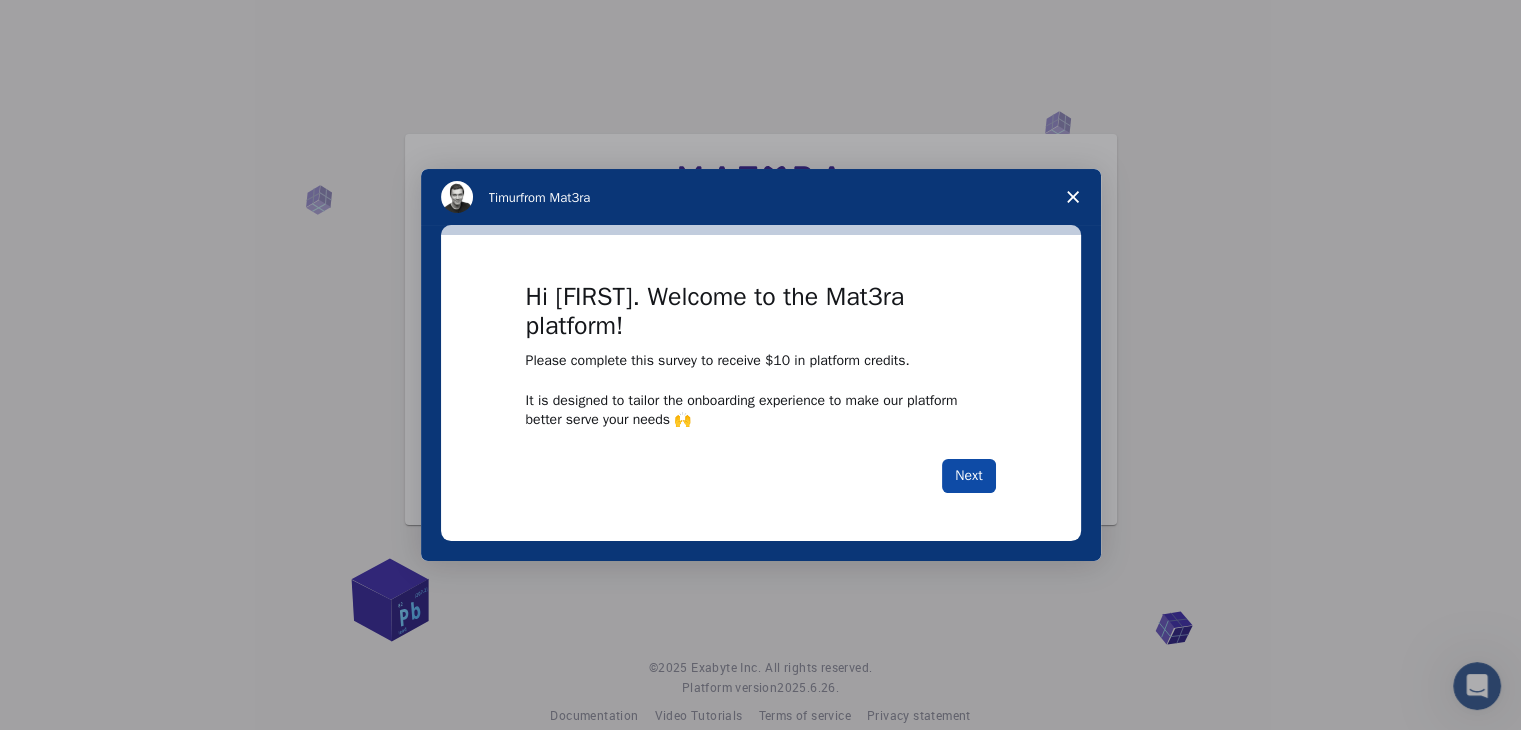 click on "Next" at bounding box center (968, 476) 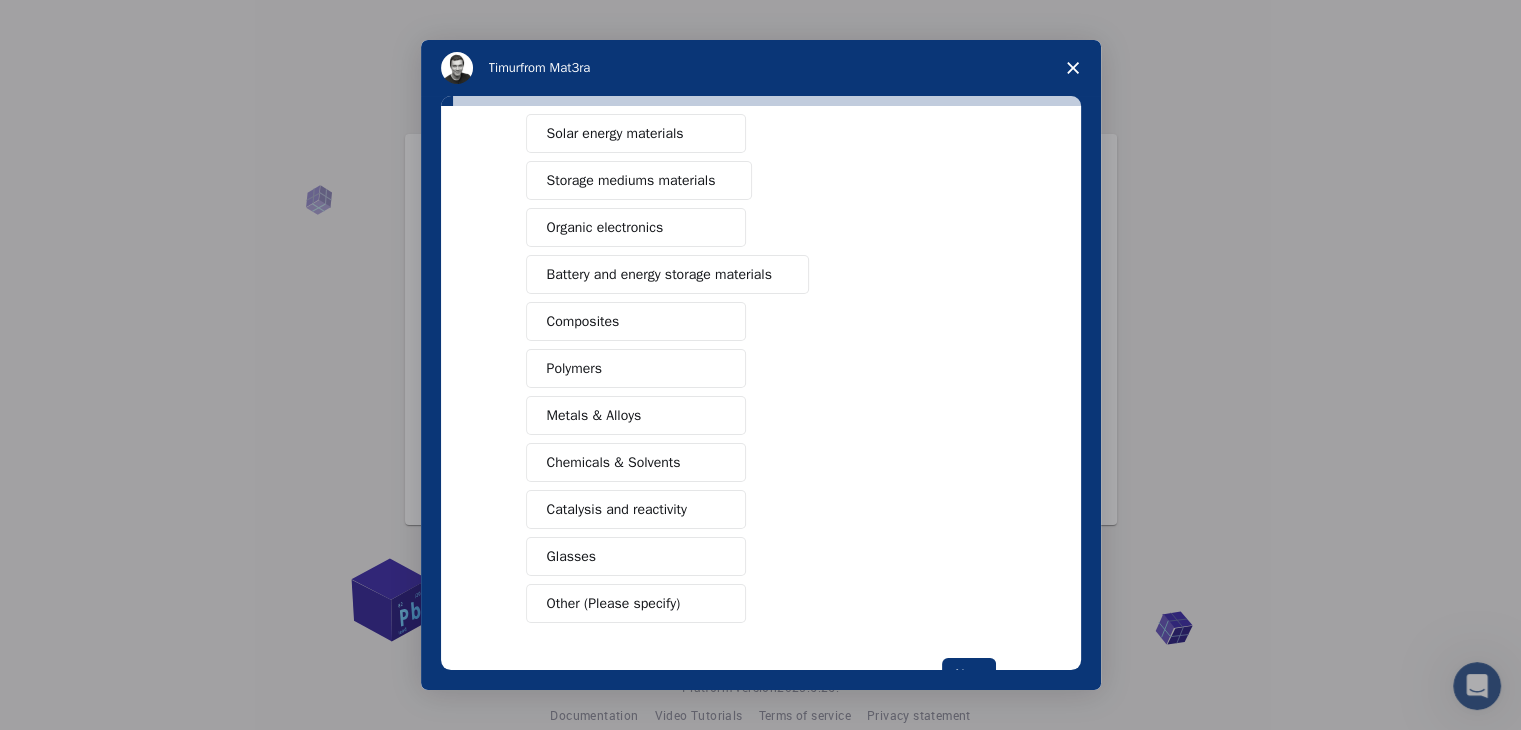 scroll, scrollTop: 131, scrollLeft: 0, axis: vertical 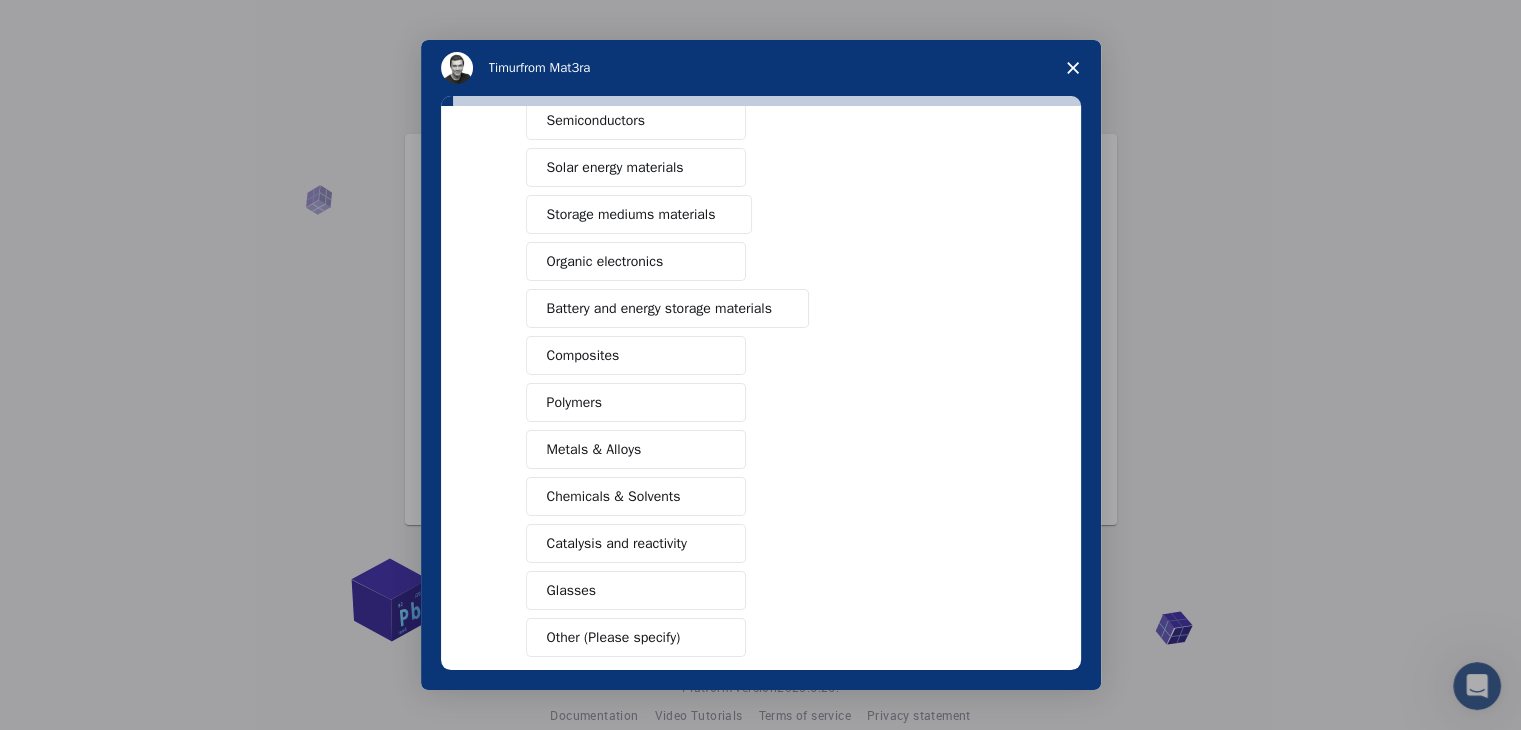 click on "Battery and energy storage materials" at bounding box center [659, 308] 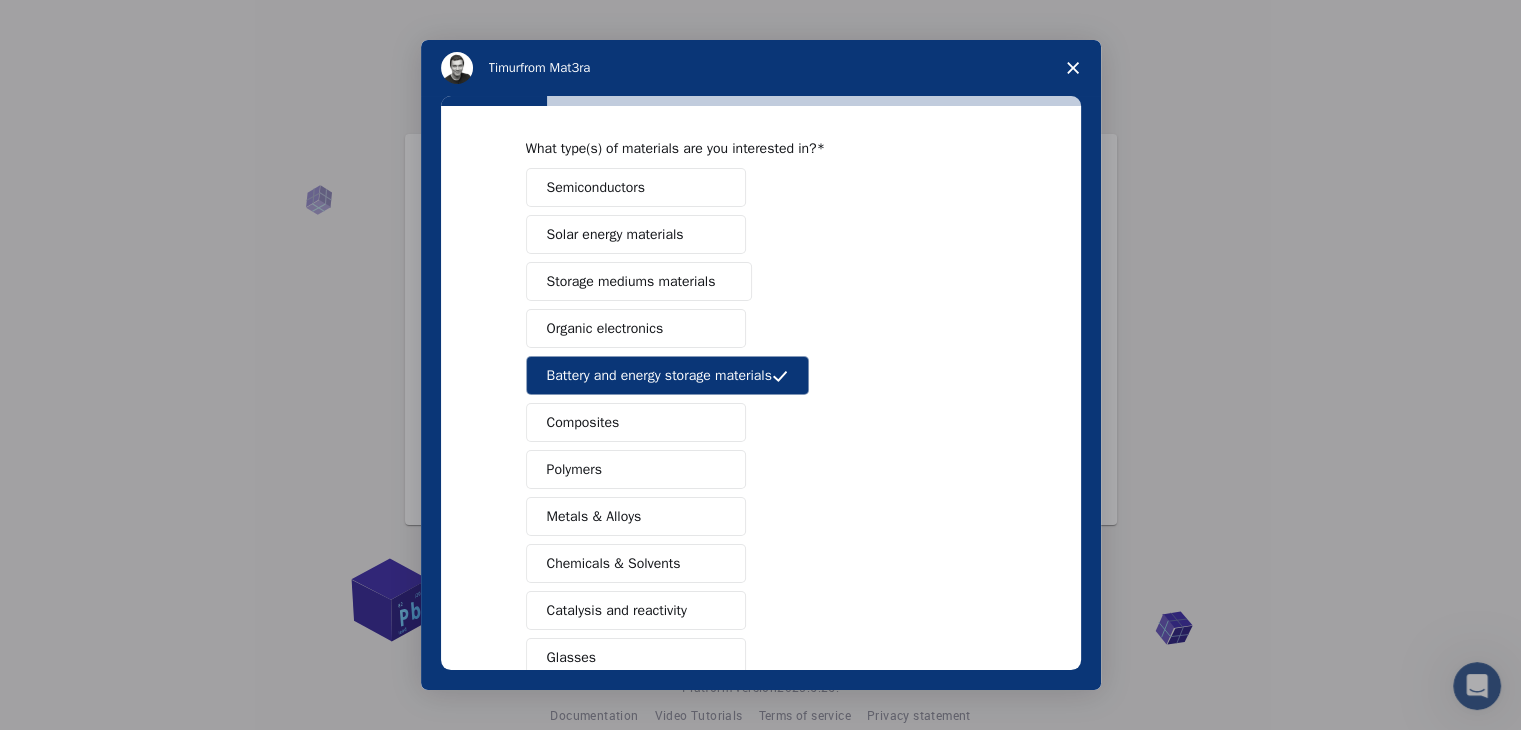 scroll, scrollTop: 0, scrollLeft: 0, axis: both 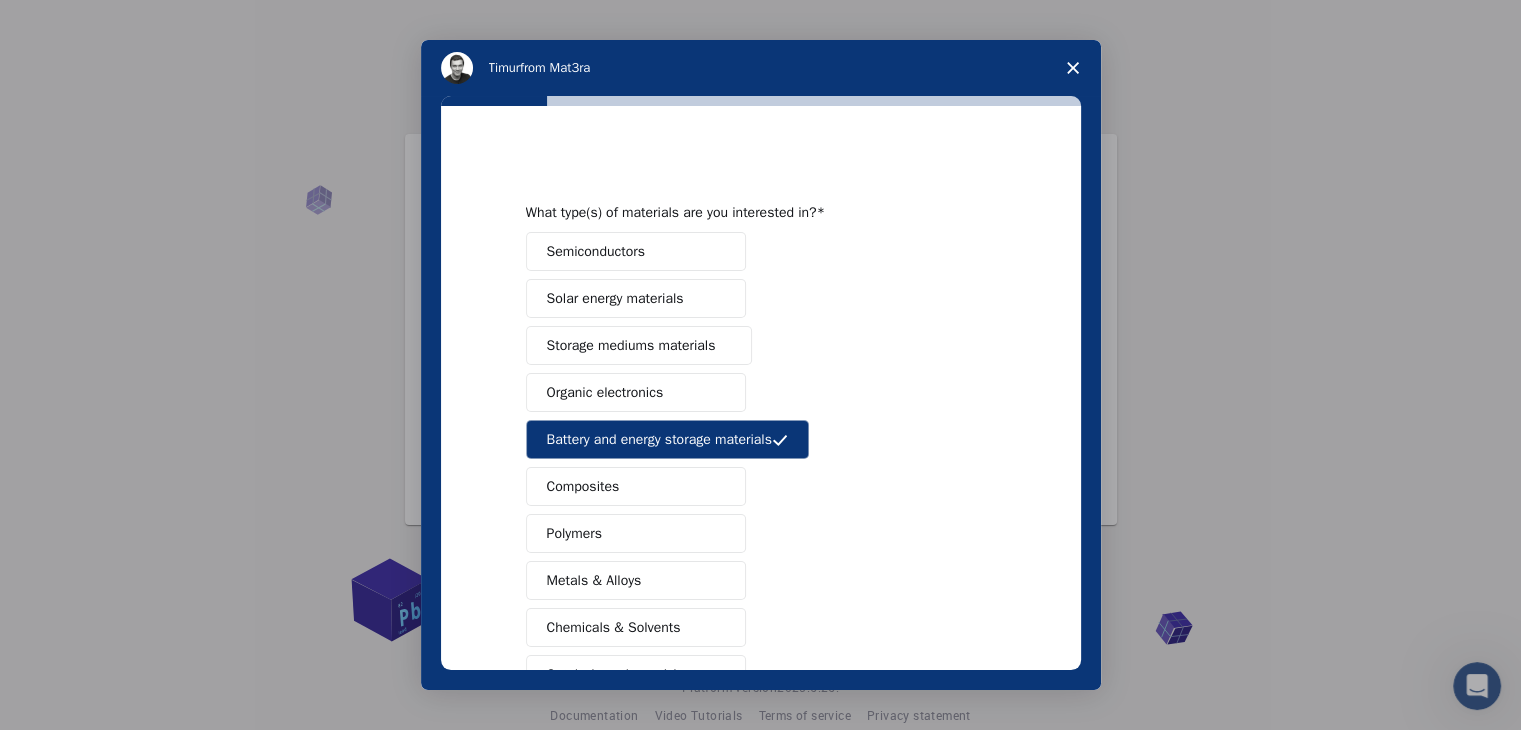 click on "Battery and energy storage materials" at bounding box center [659, 439] 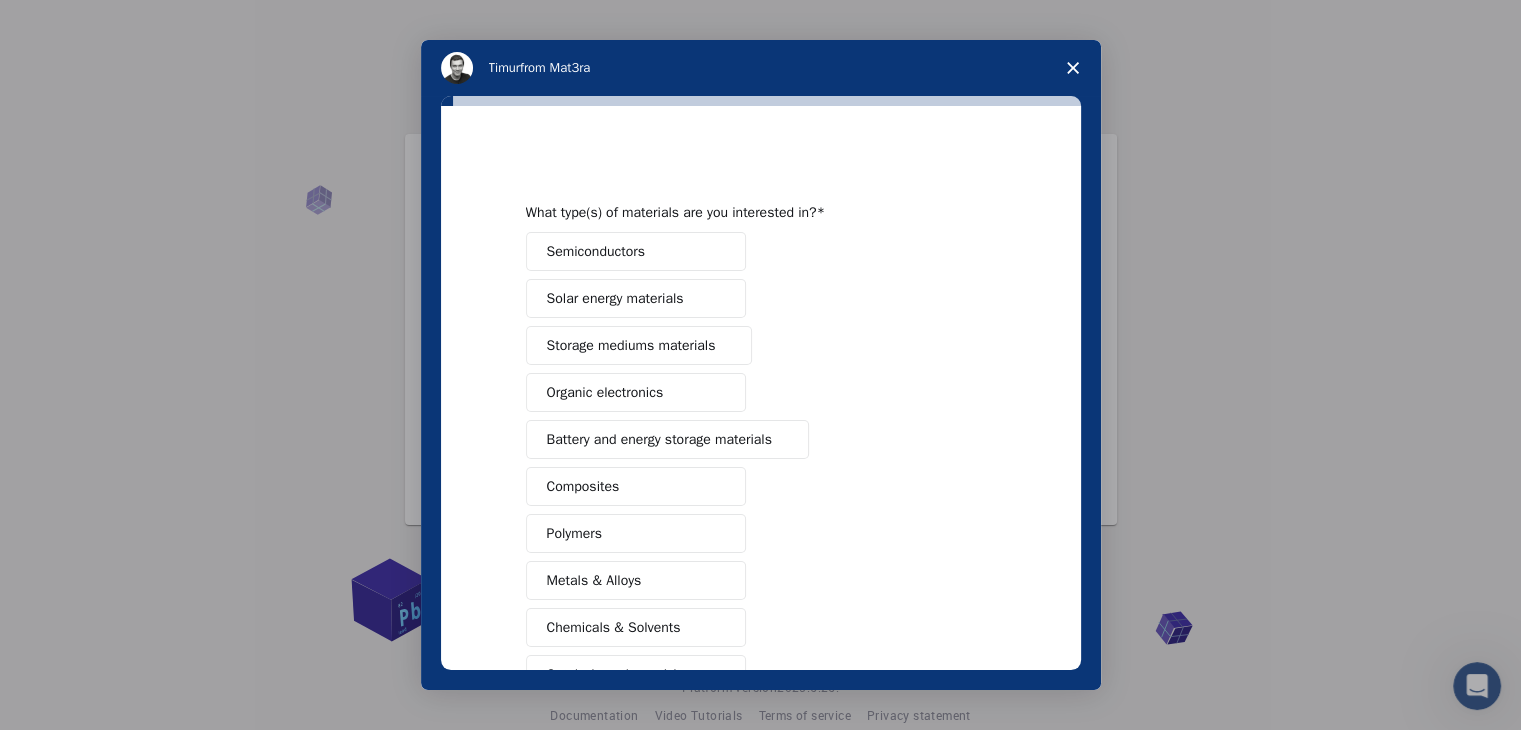 click on "Semiconductors" at bounding box center [636, 251] 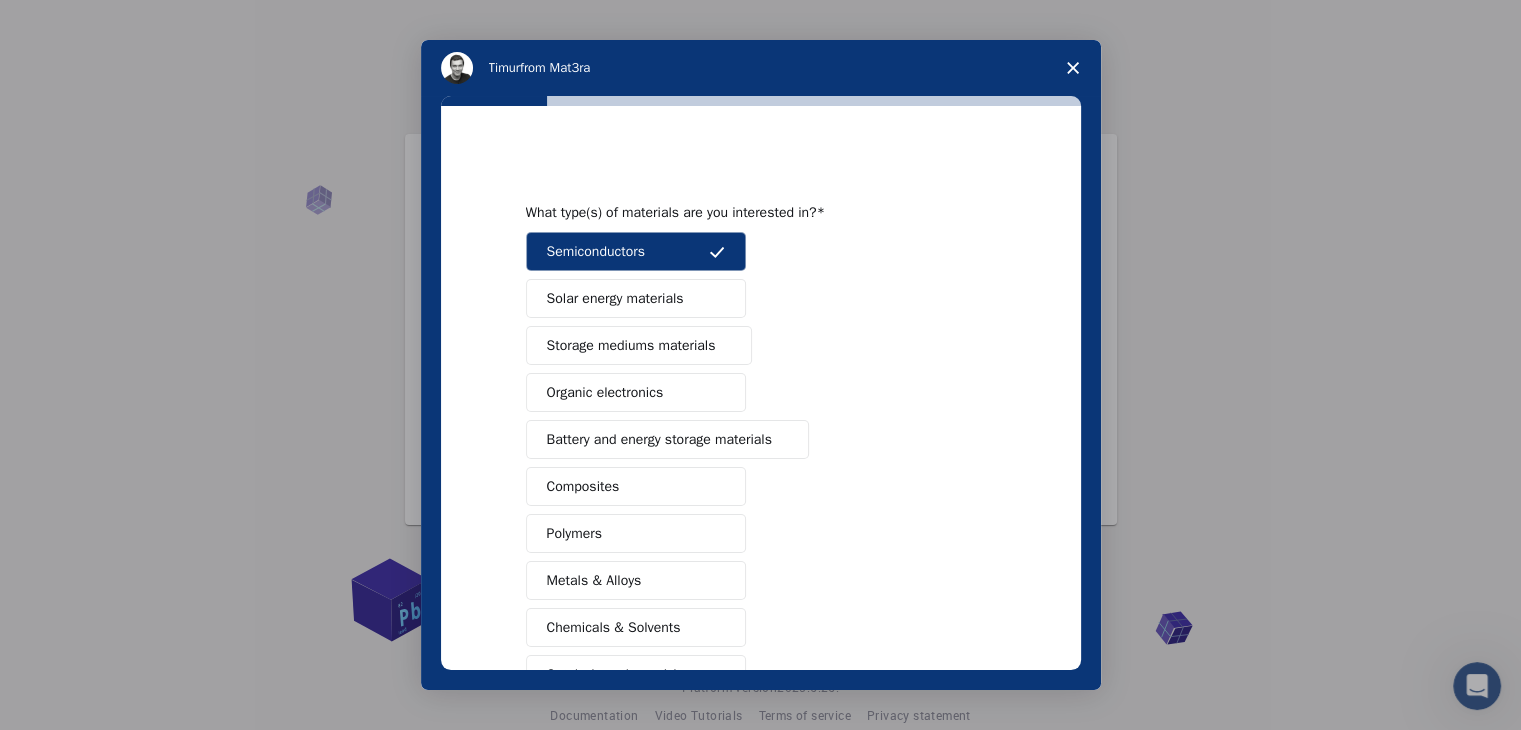 click on "Solar energy materials" at bounding box center (615, 298) 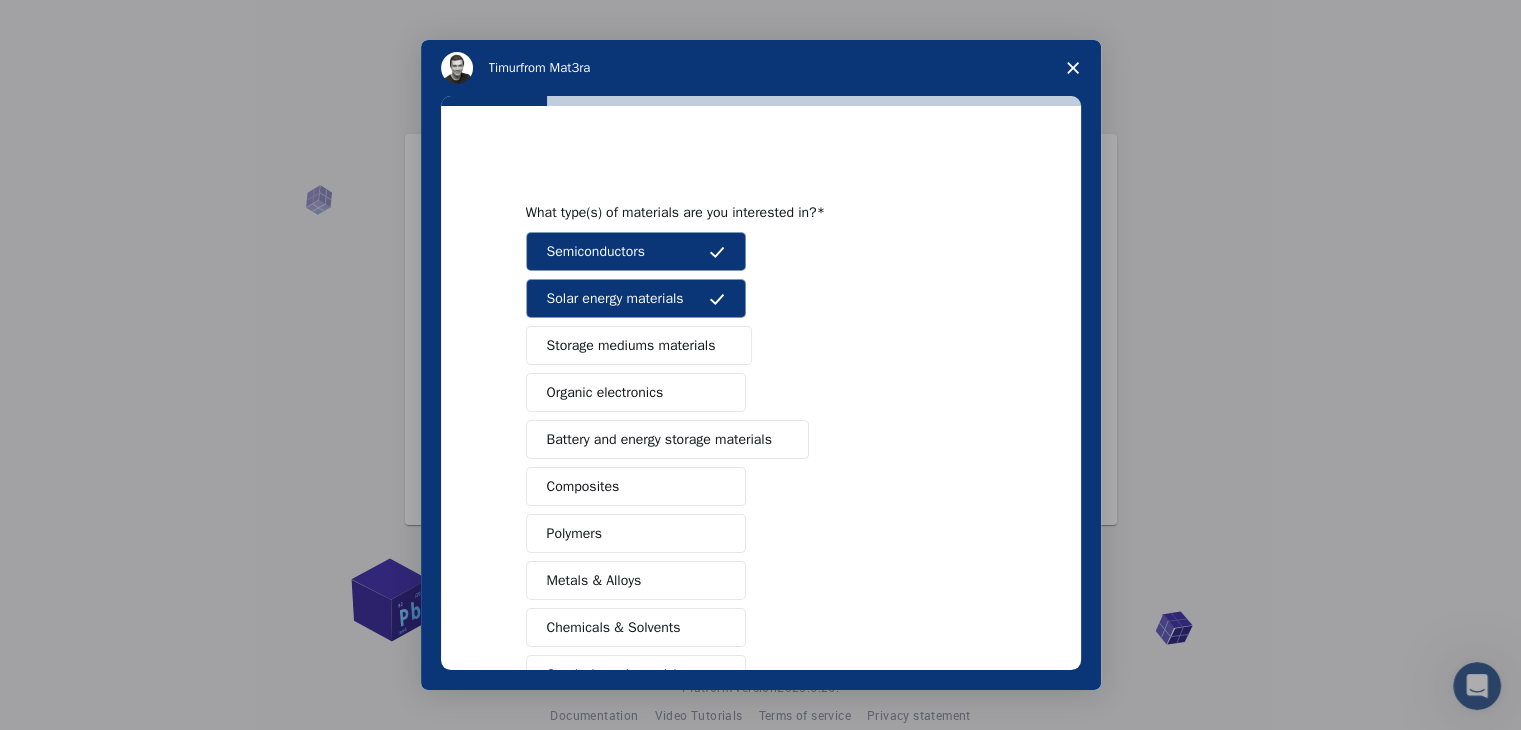 click on "Storage mediums materials" at bounding box center [631, 345] 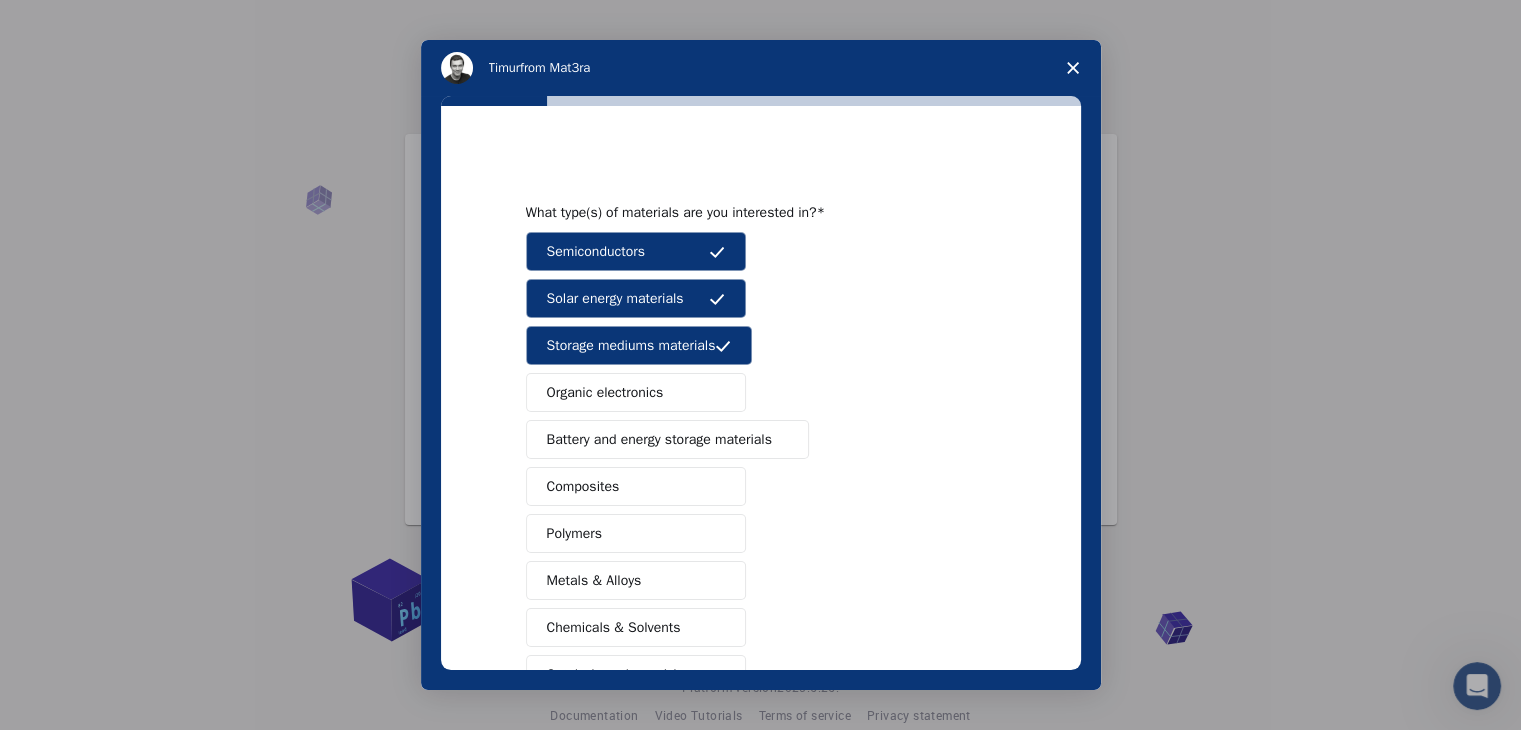 click on "Battery and energy storage materials" at bounding box center (659, 439) 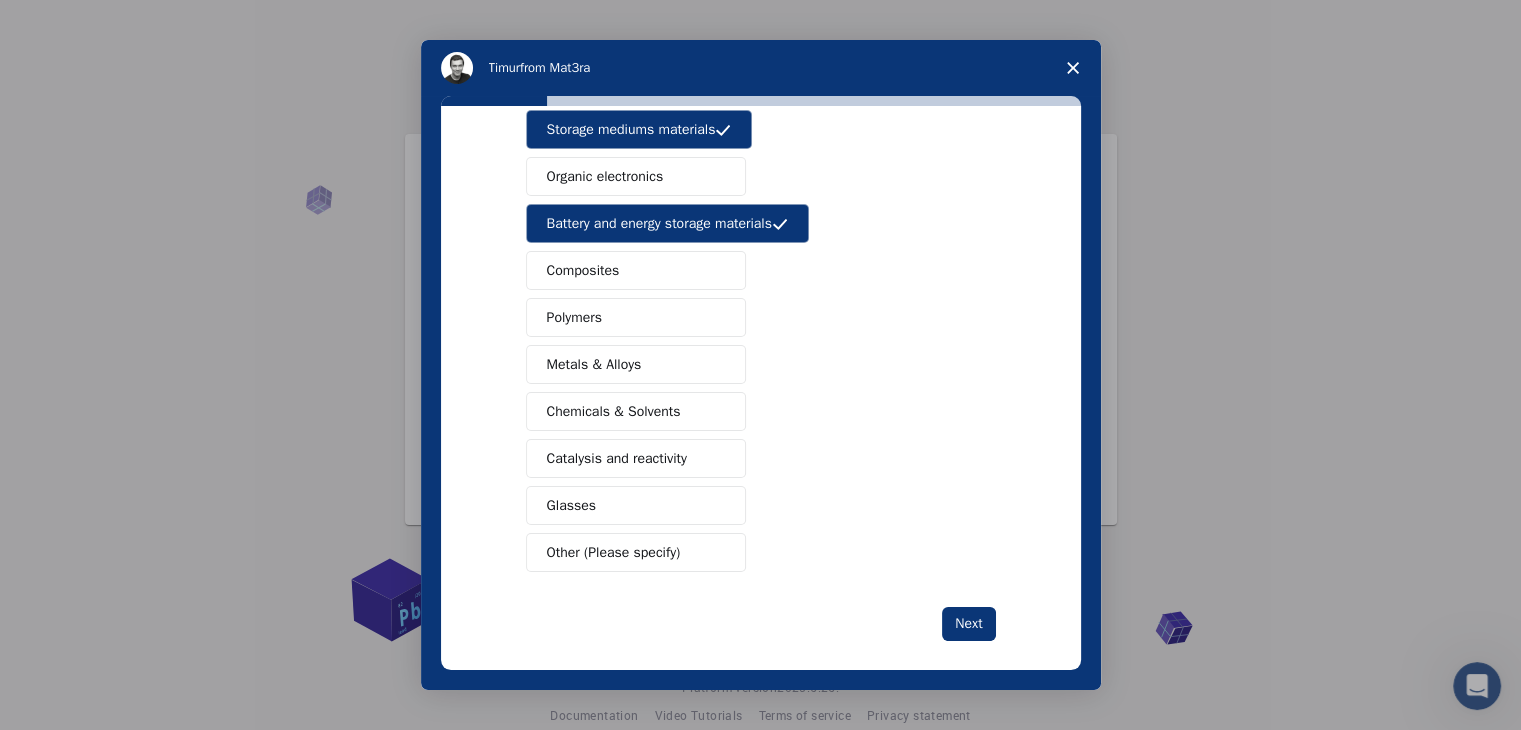 scroll, scrollTop: 230, scrollLeft: 0, axis: vertical 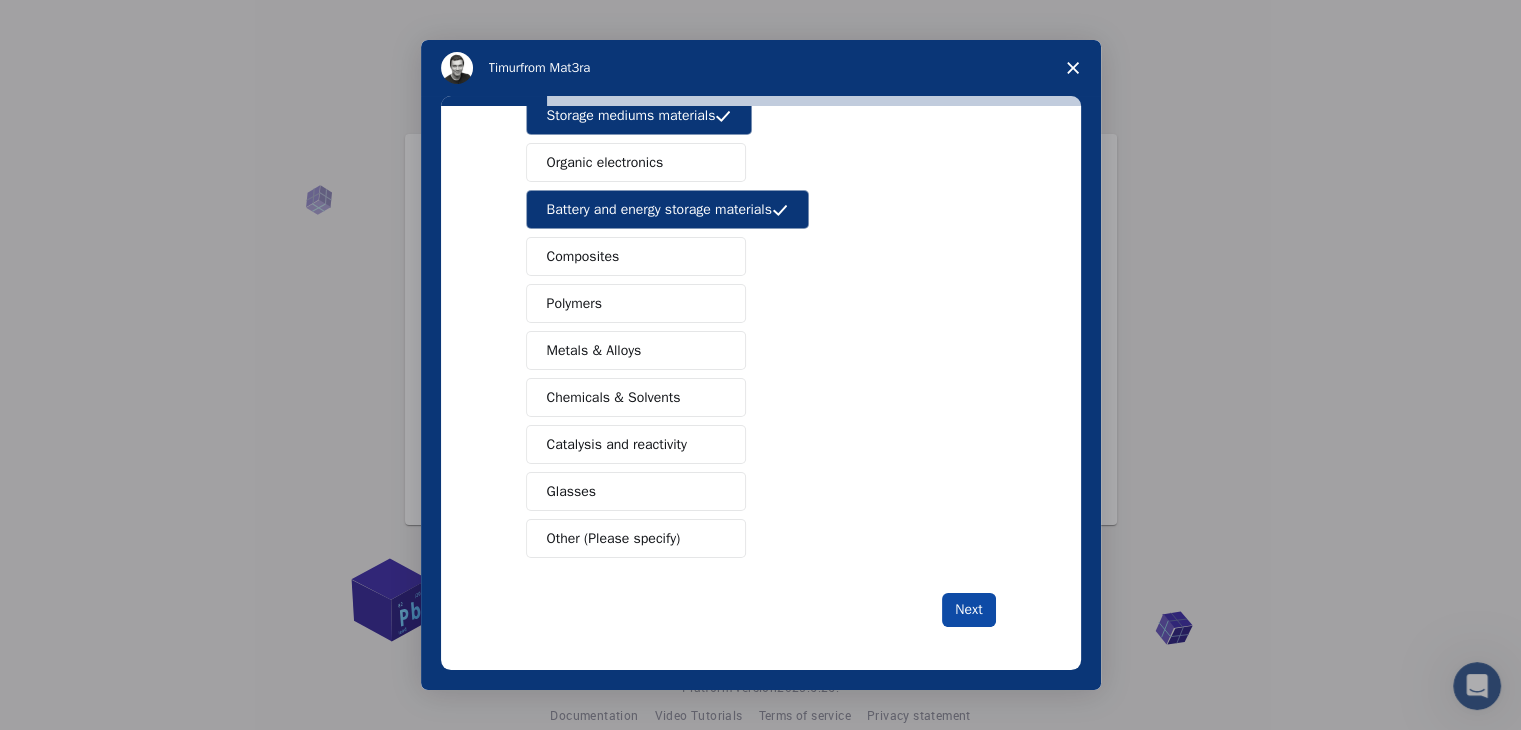click on "Next" at bounding box center [968, 610] 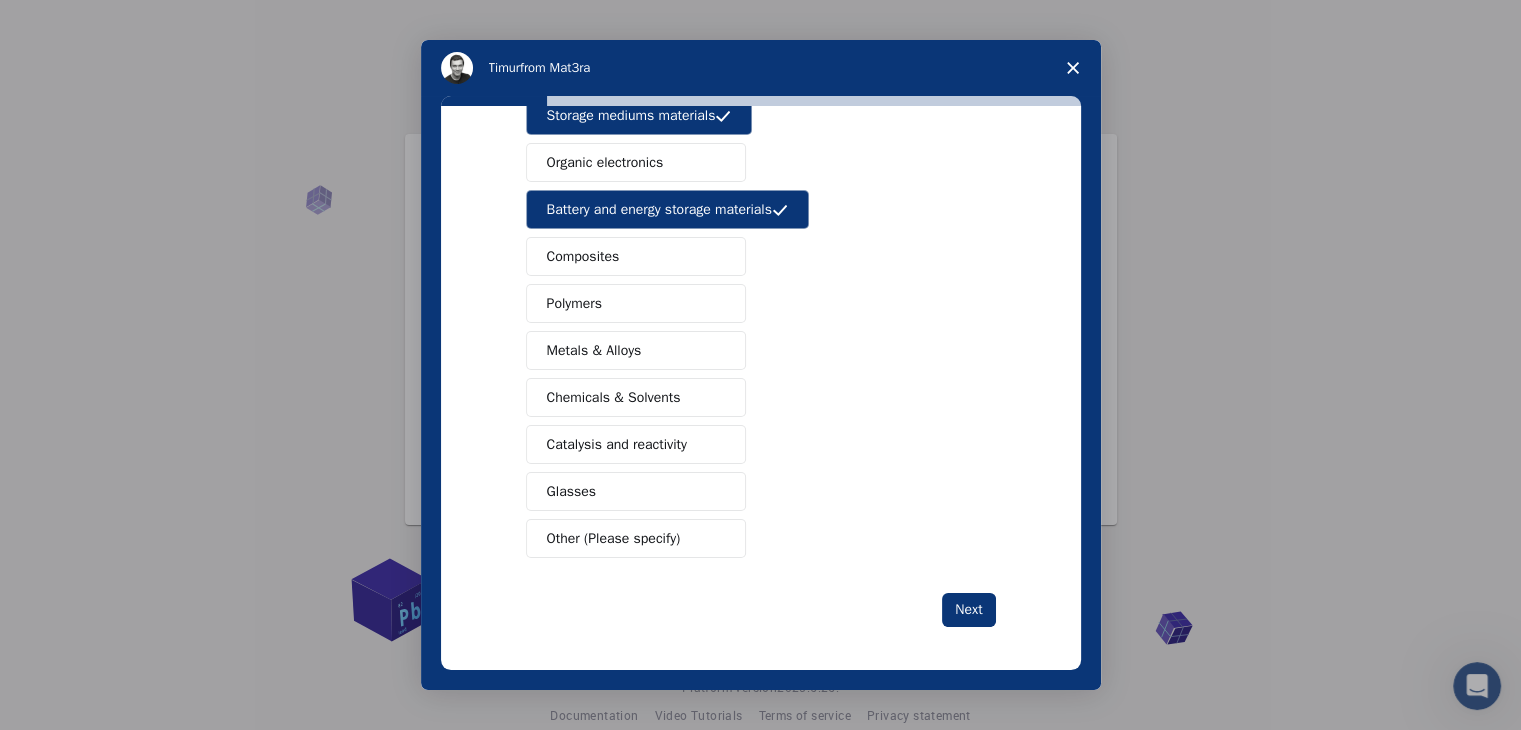 scroll, scrollTop: 0, scrollLeft: 0, axis: both 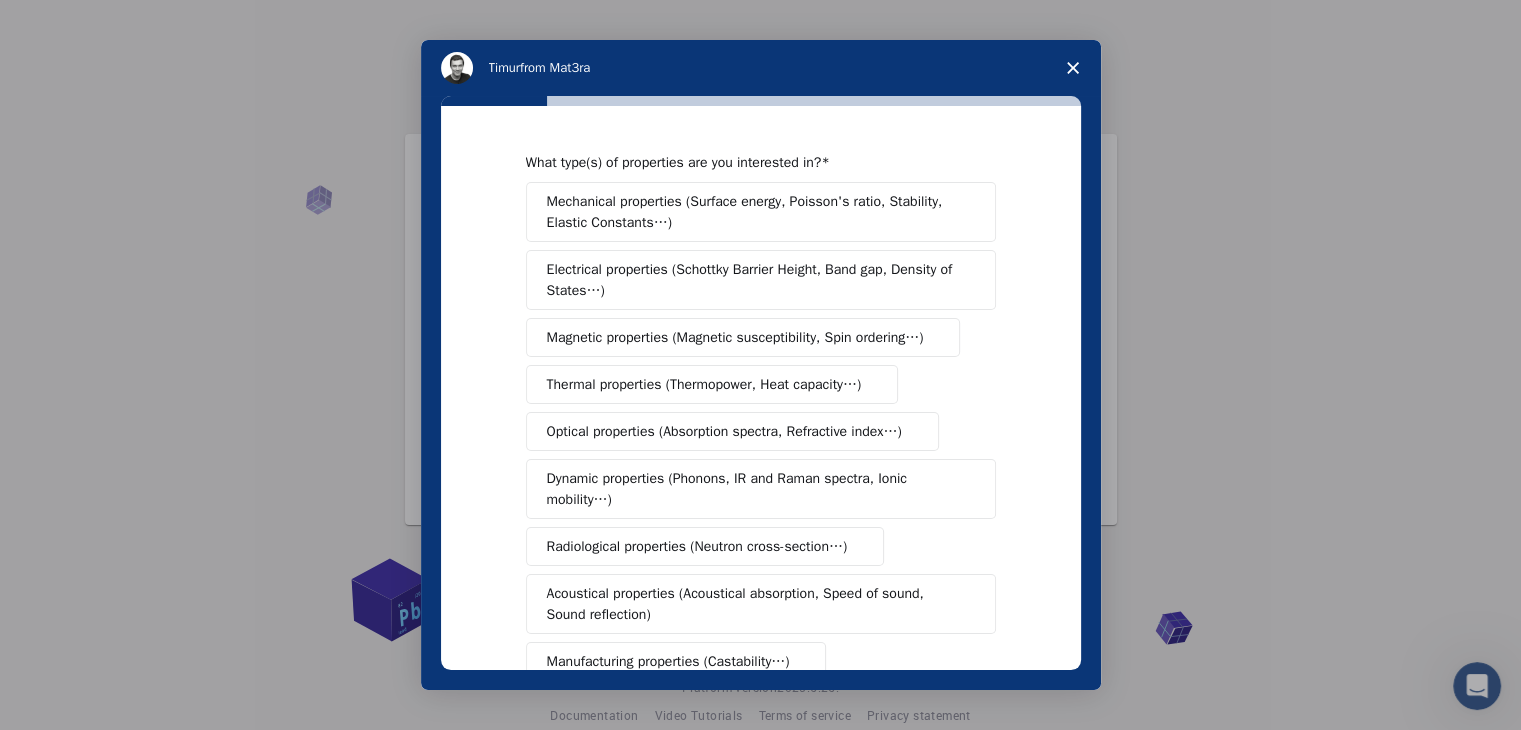click on "Electrical properties (Schottky Barrier Height, Band gap, Density of States…)" at bounding box center [754, 280] 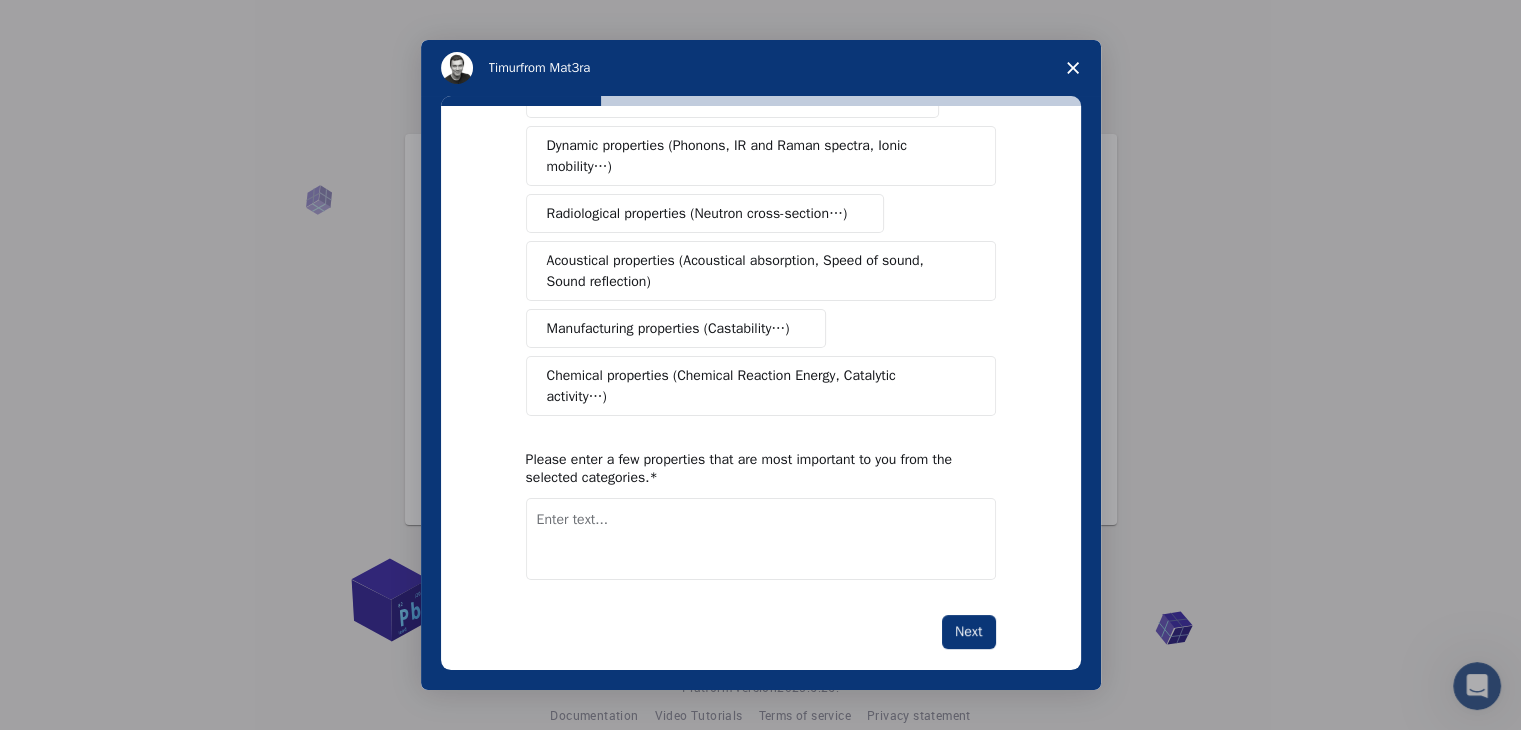 scroll, scrollTop: 334, scrollLeft: 0, axis: vertical 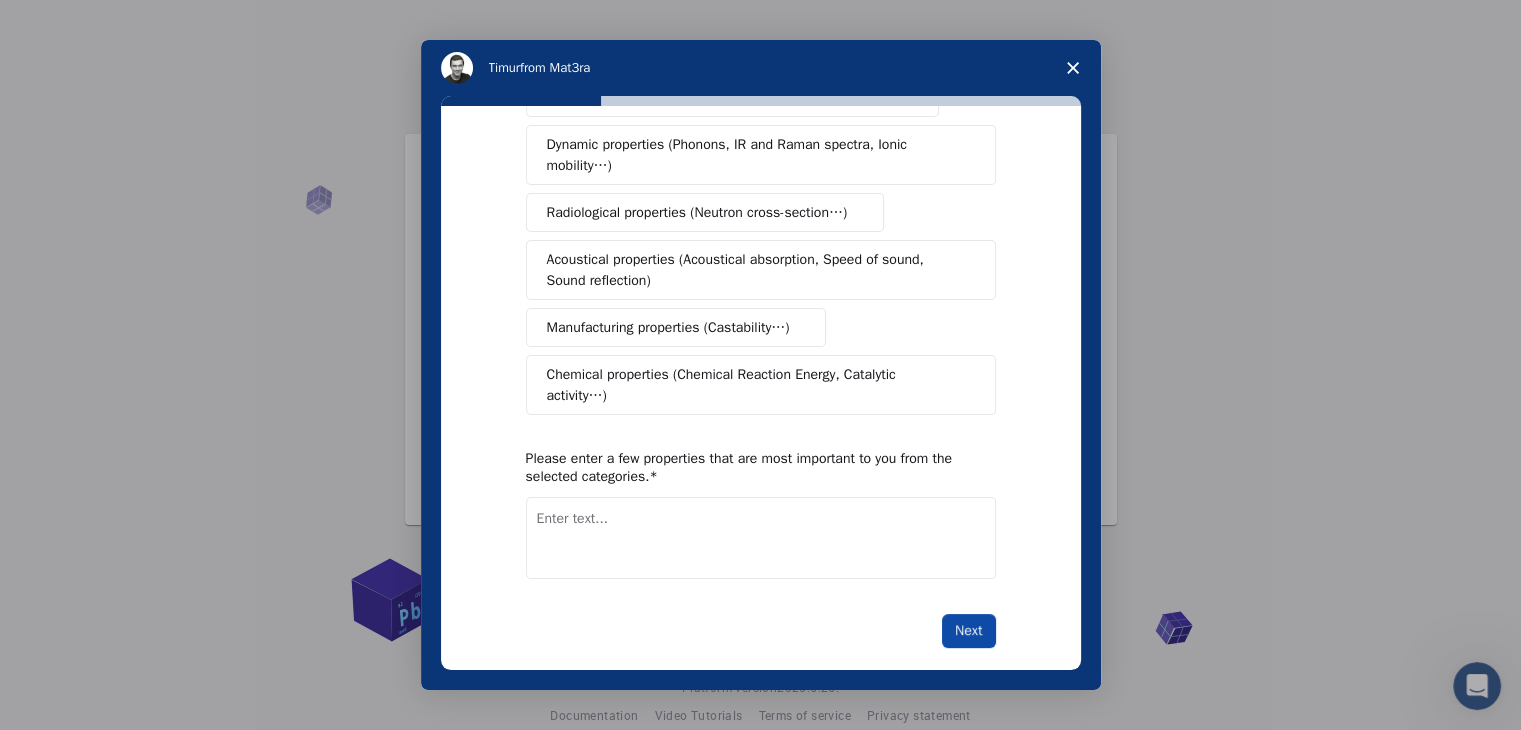 click on "Next" at bounding box center (968, 631) 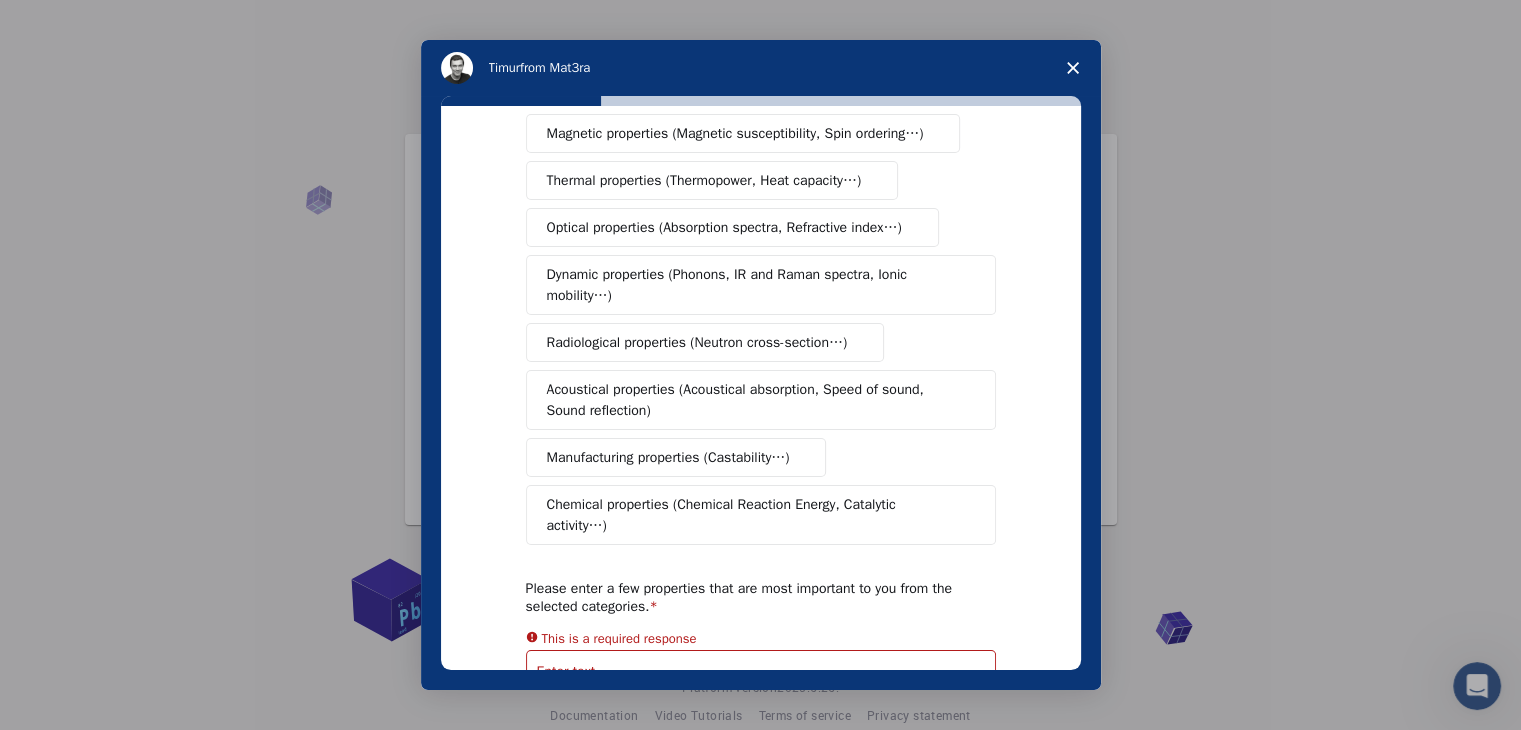 scroll, scrollTop: 134, scrollLeft: 0, axis: vertical 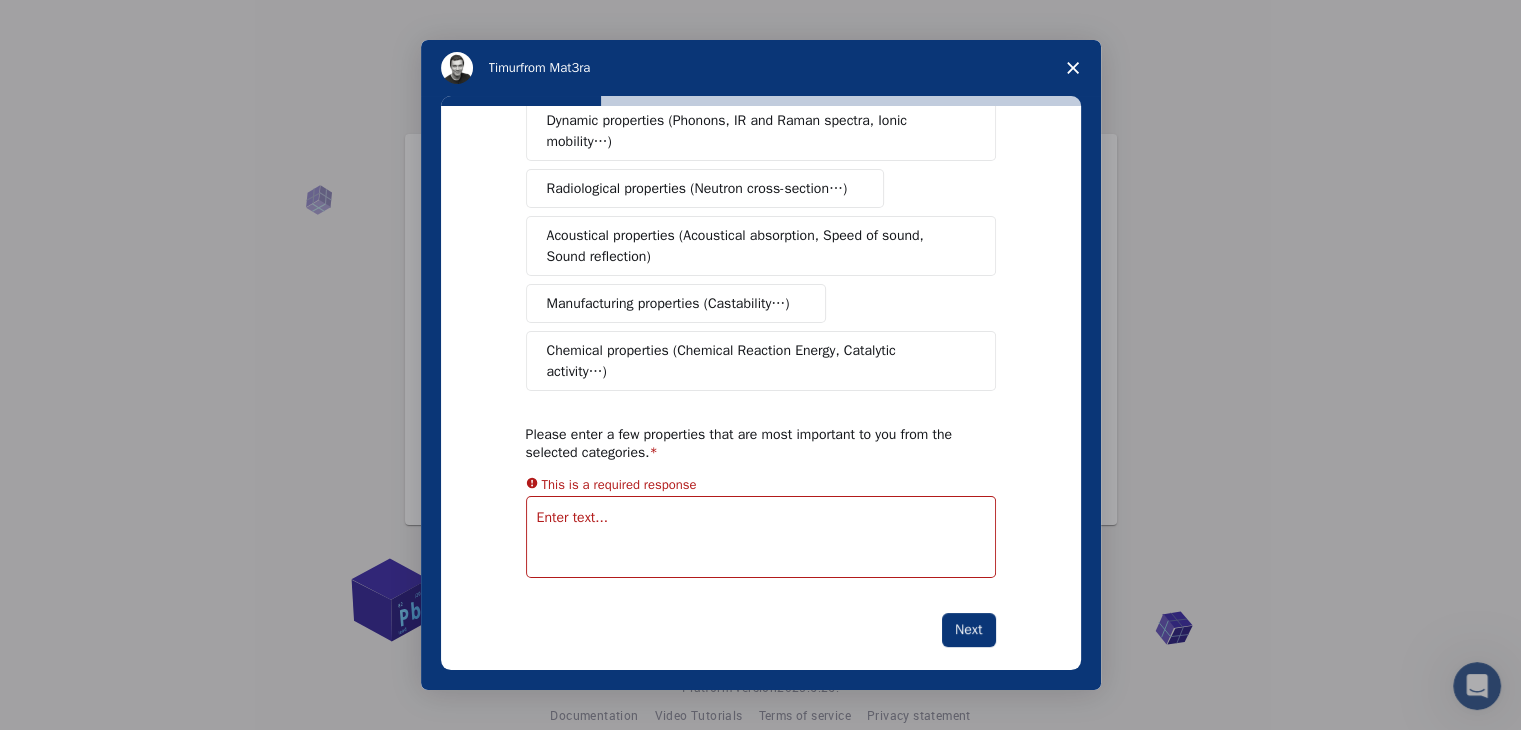 click at bounding box center [761, 537] 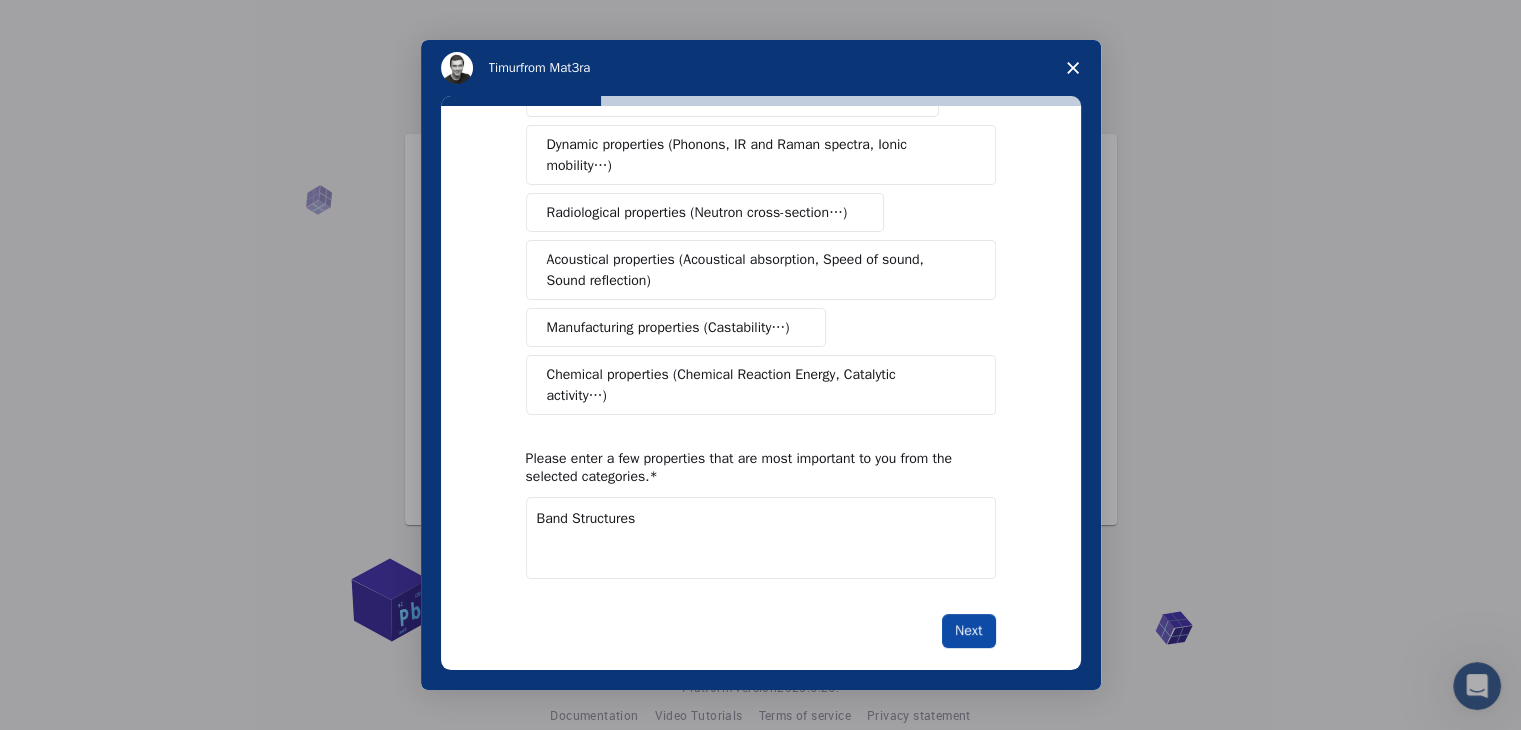 type on "Band Structures" 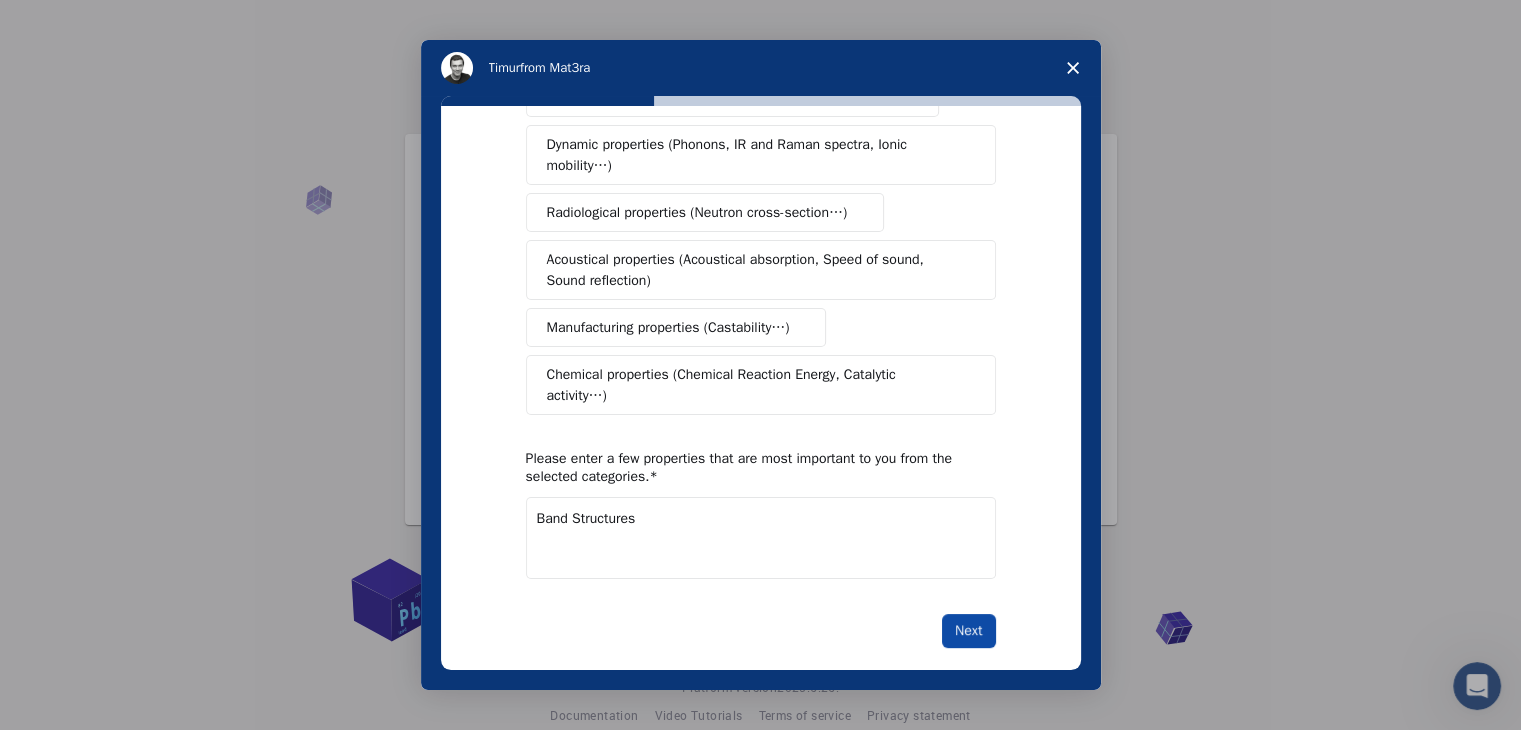 scroll, scrollTop: 0, scrollLeft: 0, axis: both 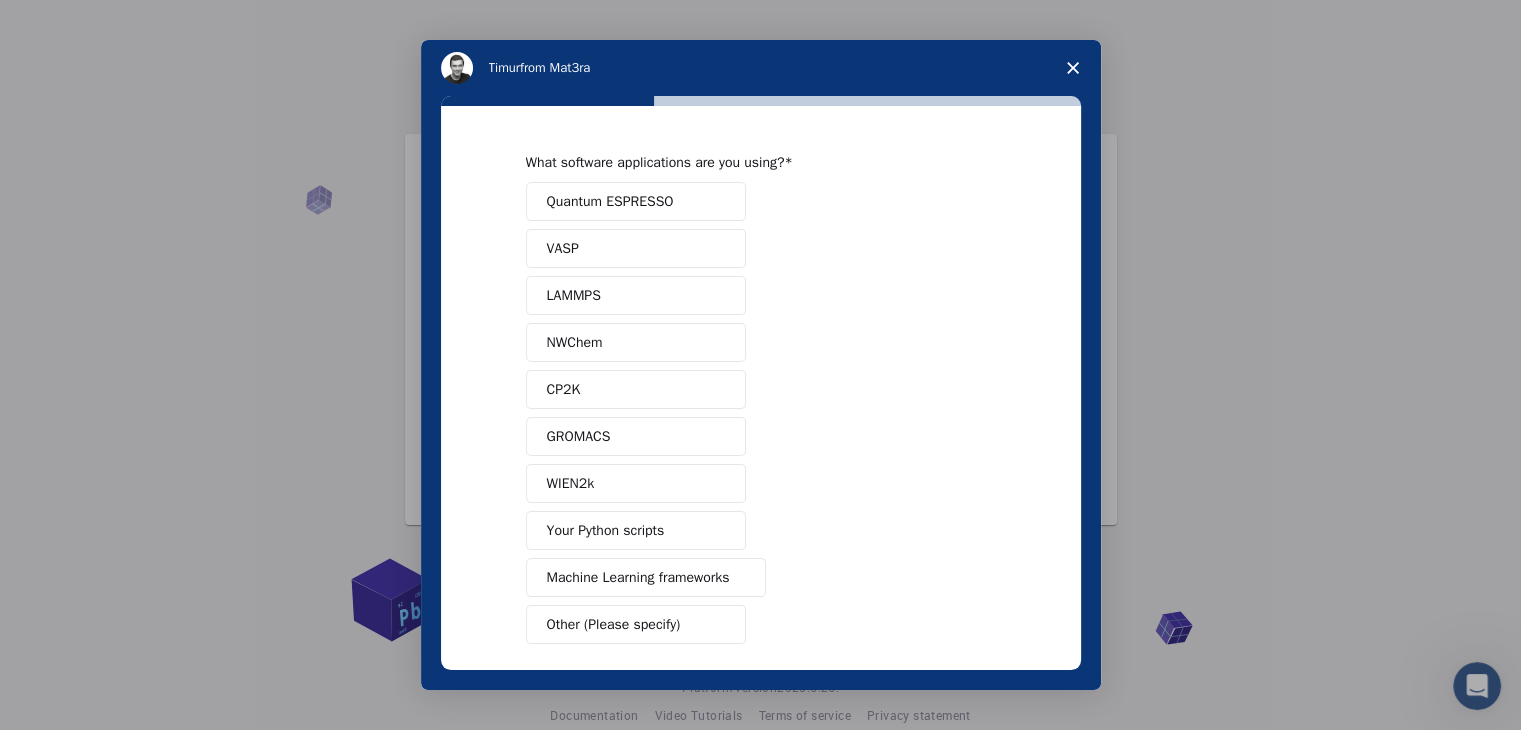 click on "Quantum ESPRESSO" at bounding box center [636, 201] 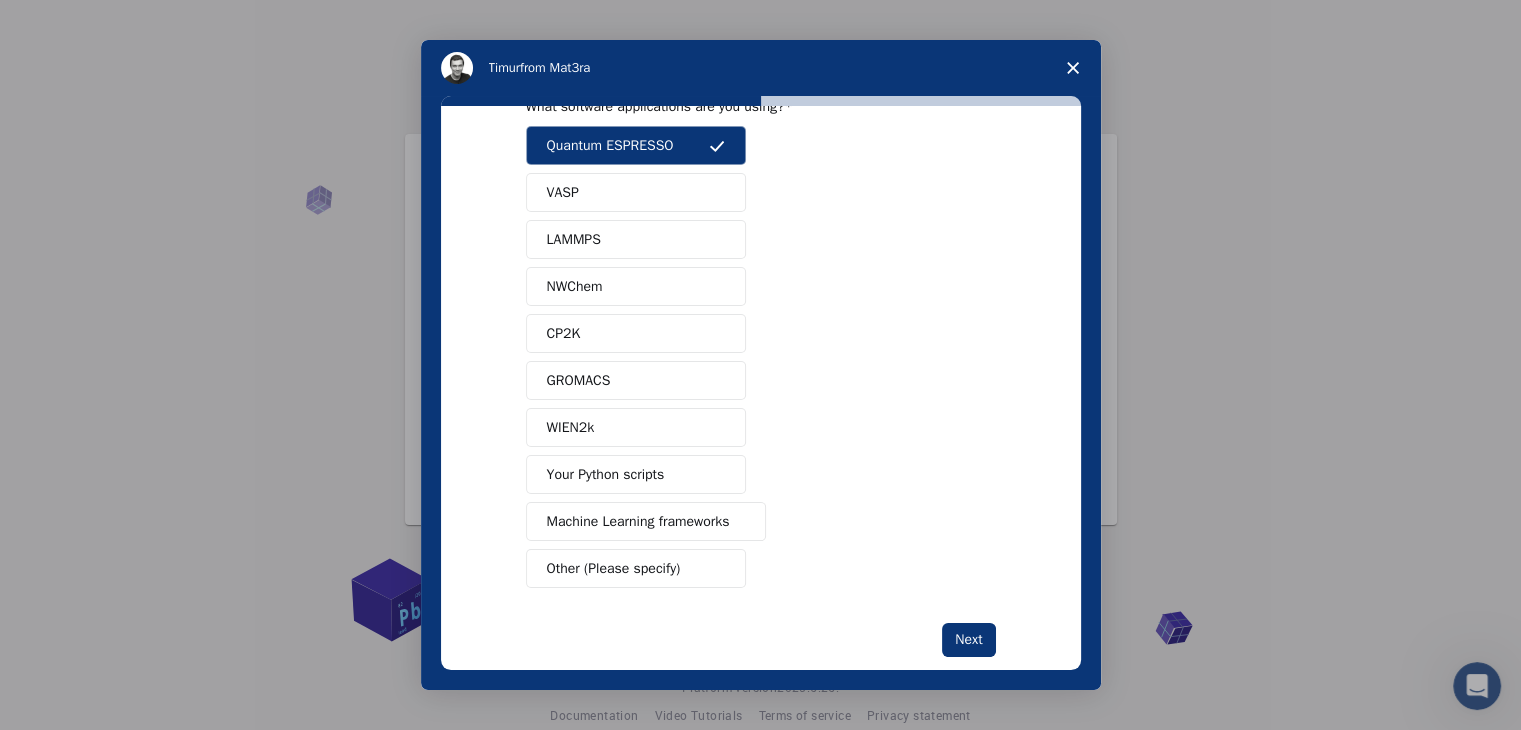 scroll, scrollTop: 87, scrollLeft: 0, axis: vertical 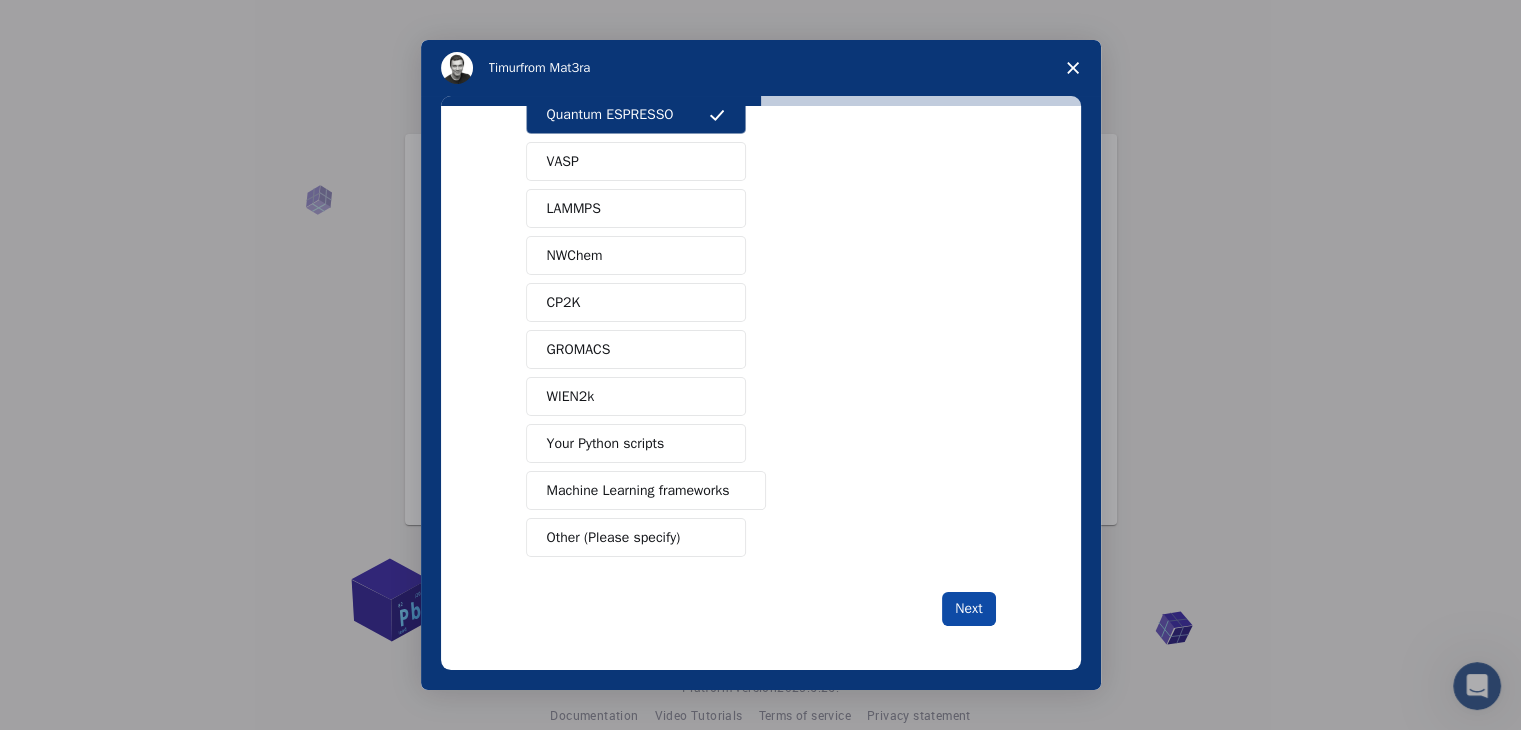 click on "Next" at bounding box center (968, 609) 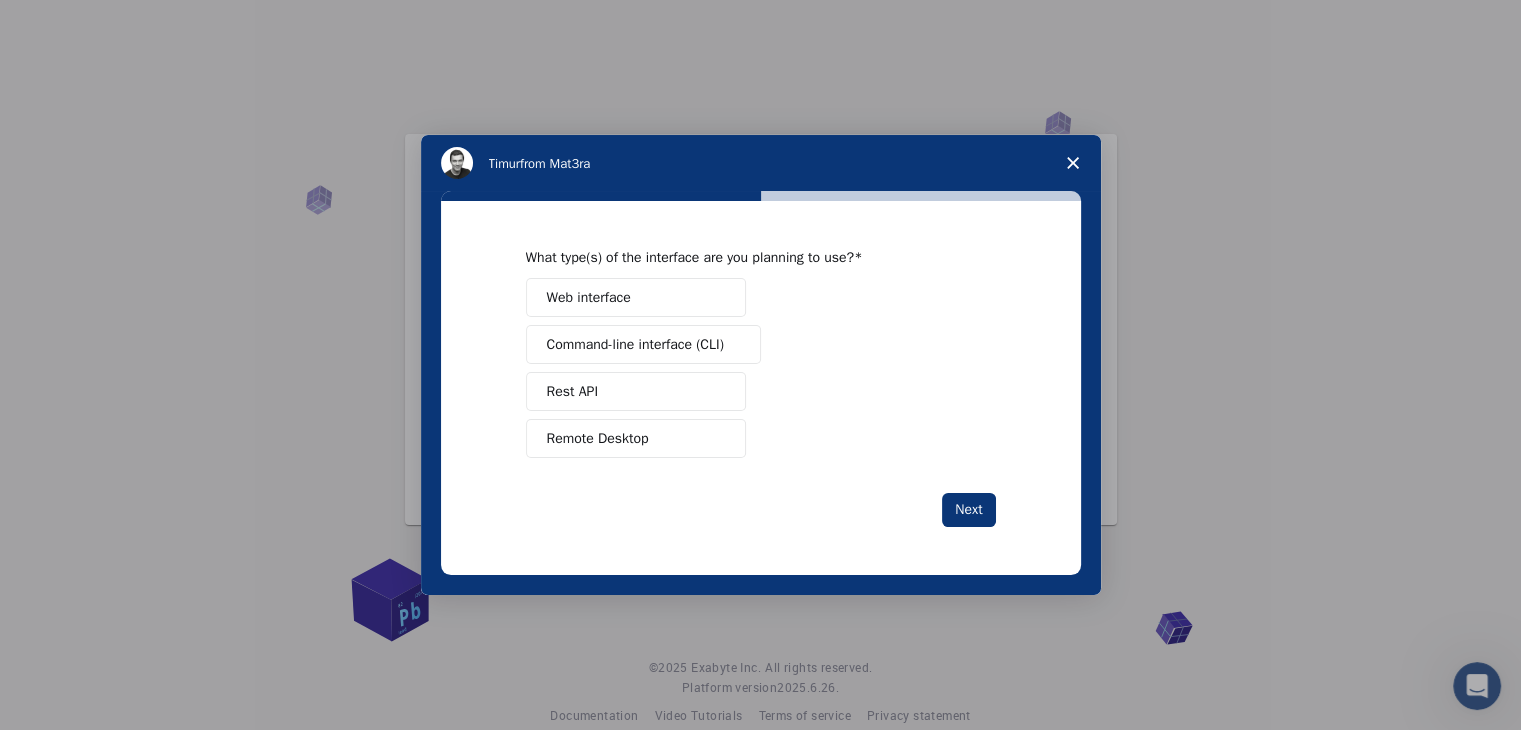scroll, scrollTop: 0, scrollLeft: 0, axis: both 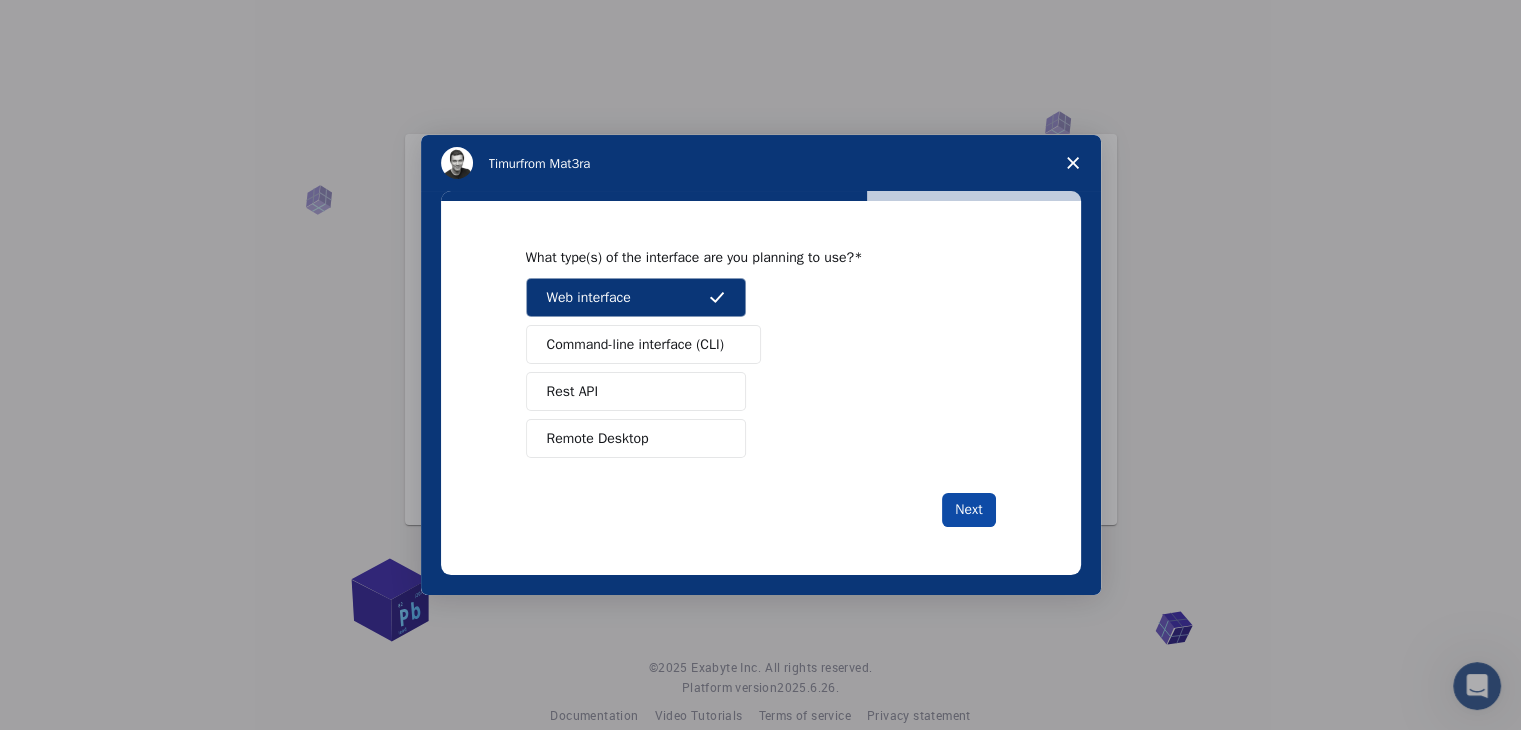 click on "Next" at bounding box center [968, 510] 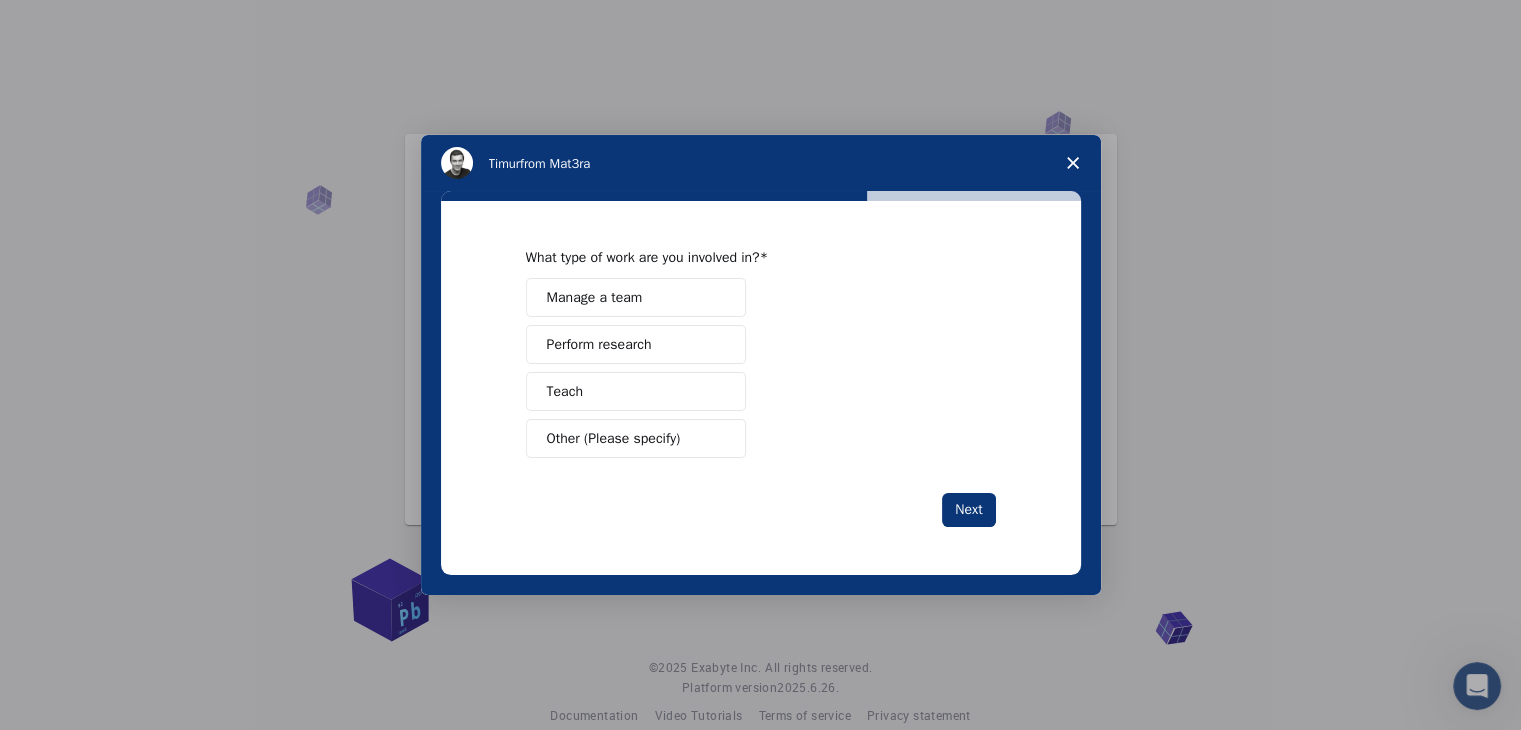 click on "Perform research" at bounding box center [636, 344] 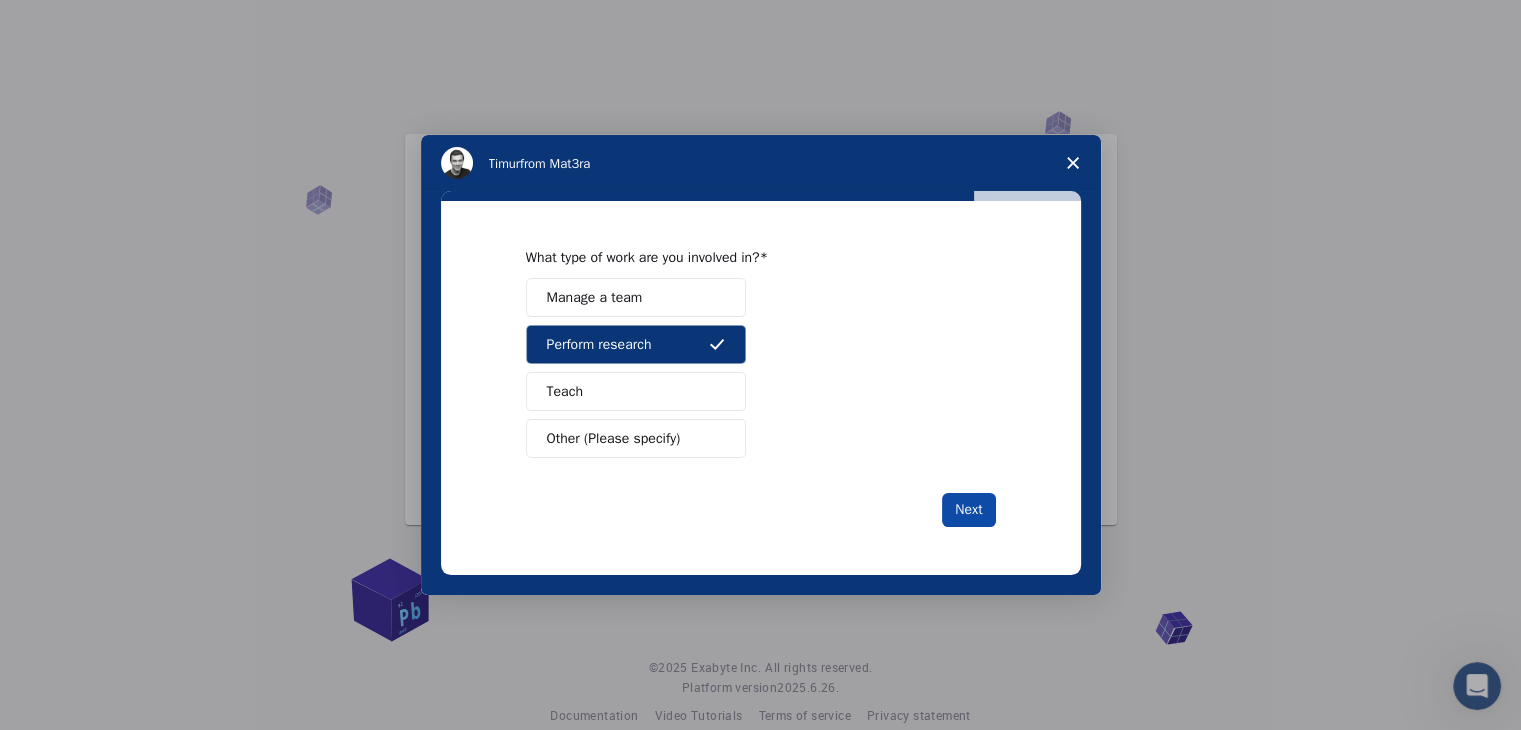 click on "Next" at bounding box center [968, 510] 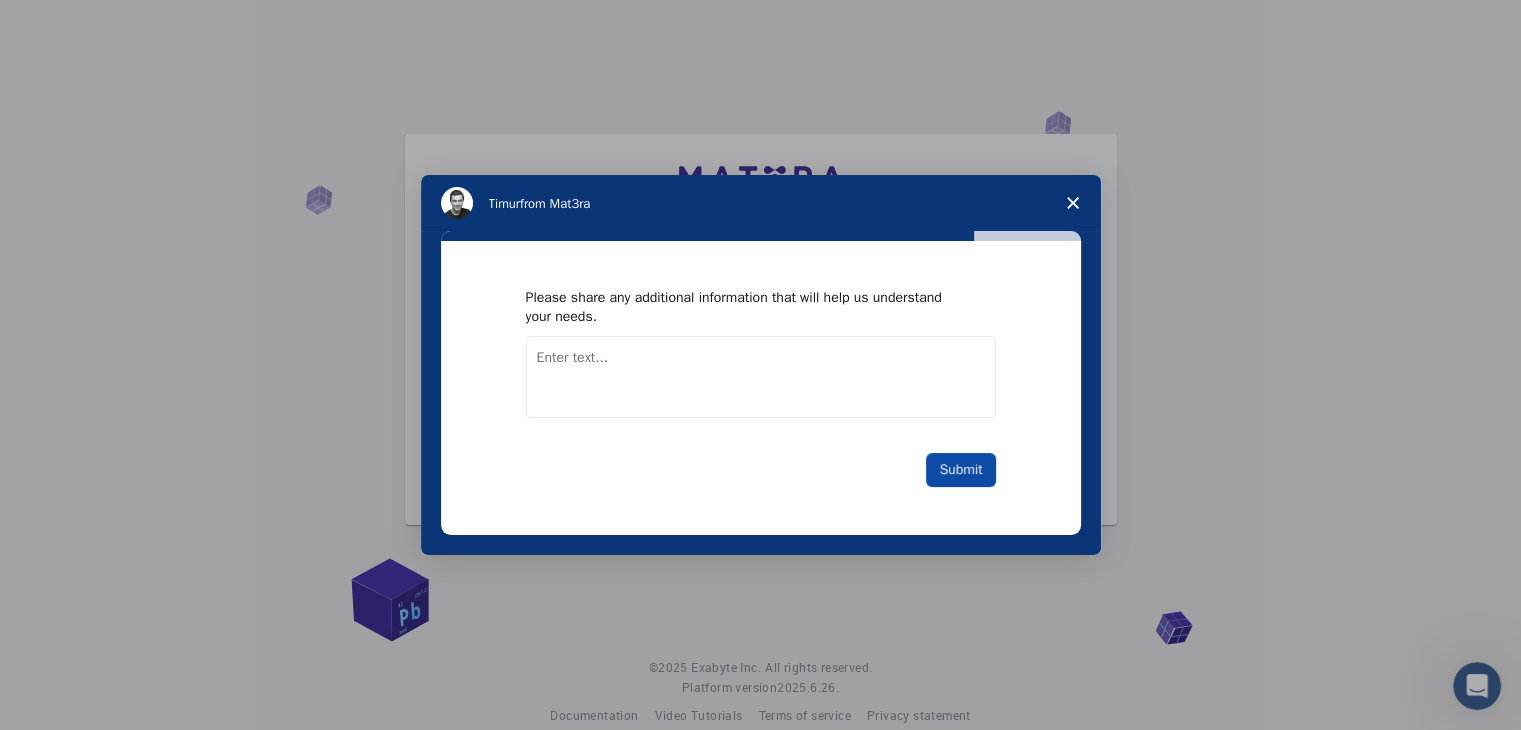 click on "Submit" at bounding box center (960, 470) 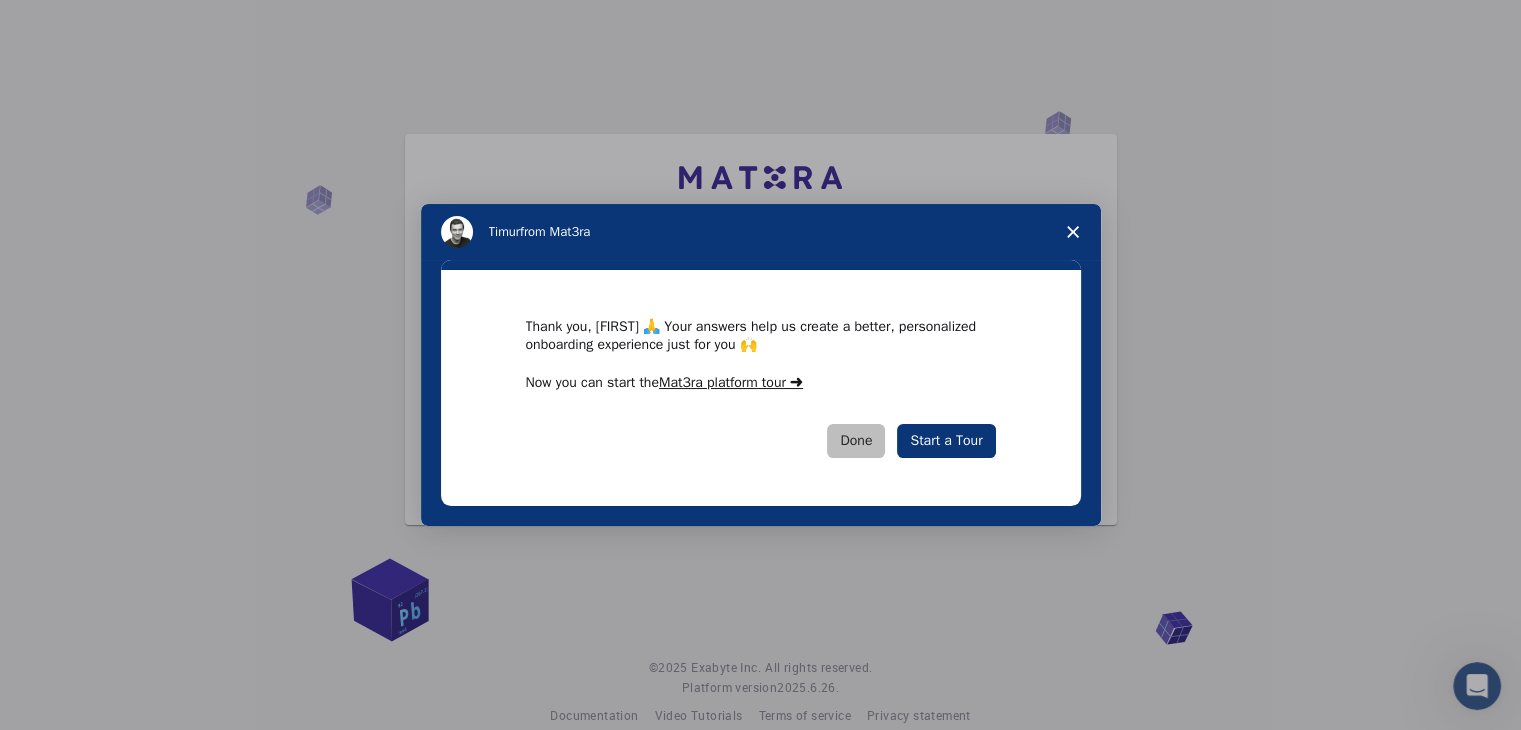 click on "Done" at bounding box center [856, 441] 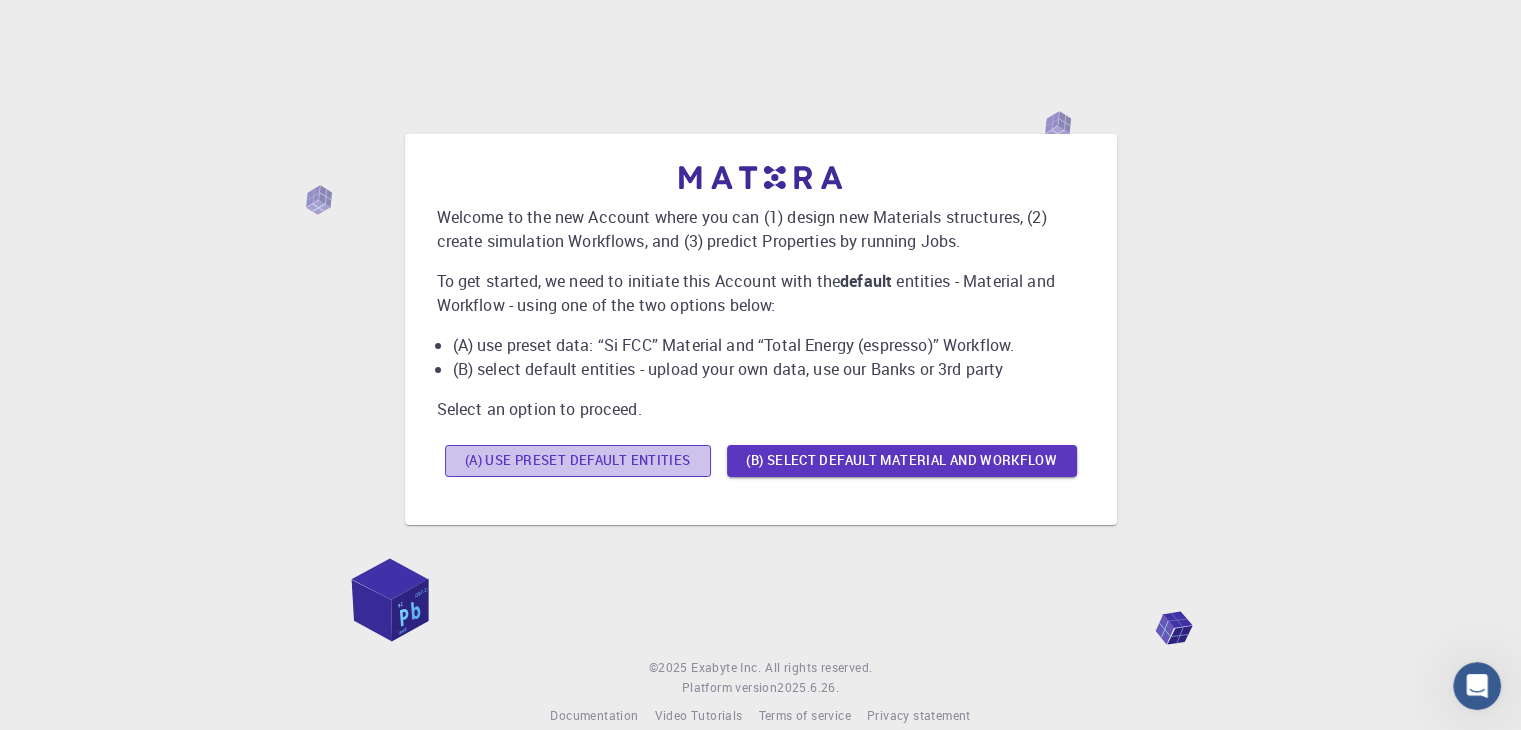 click on "(A) Use preset default entities" at bounding box center (578, 461) 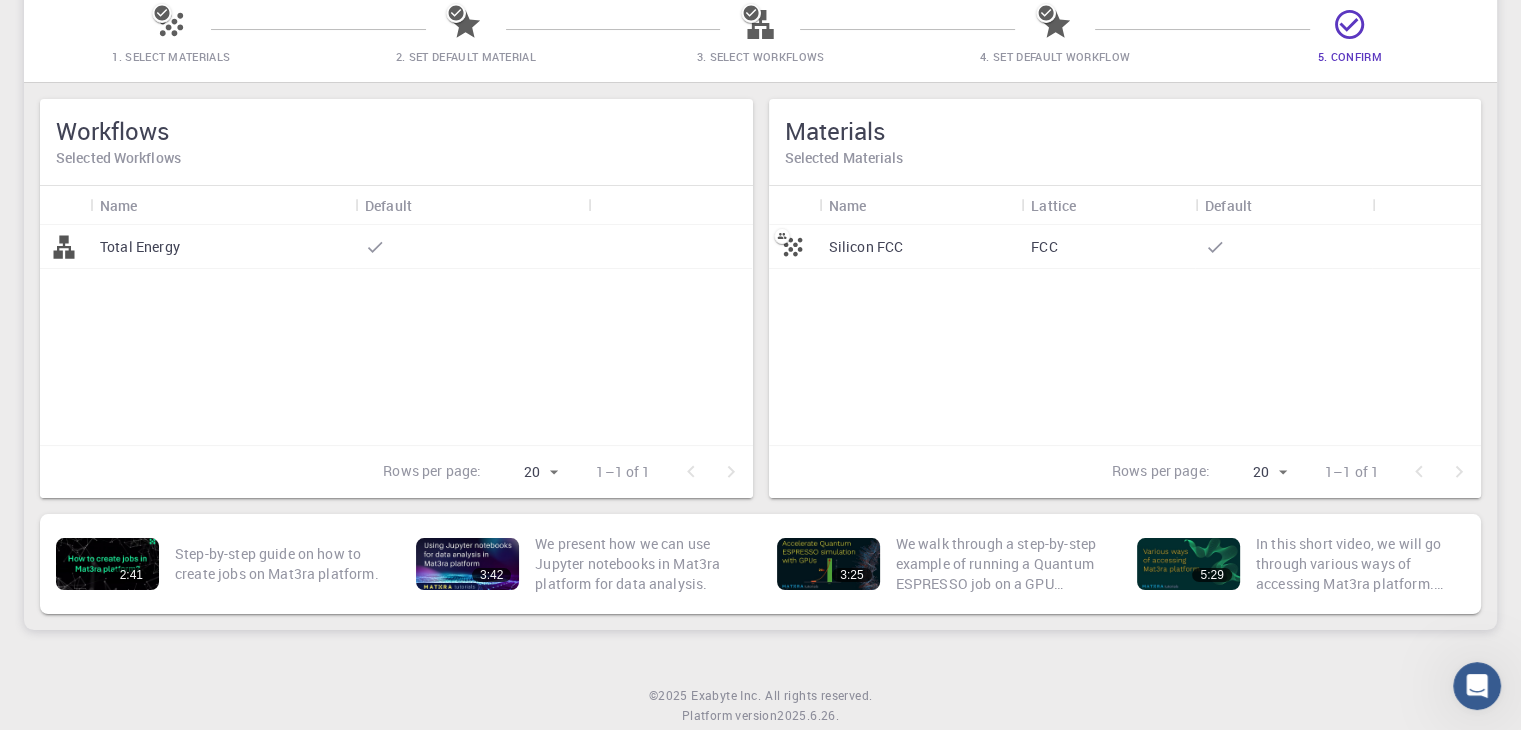 scroll, scrollTop: 125, scrollLeft: 0, axis: vertical 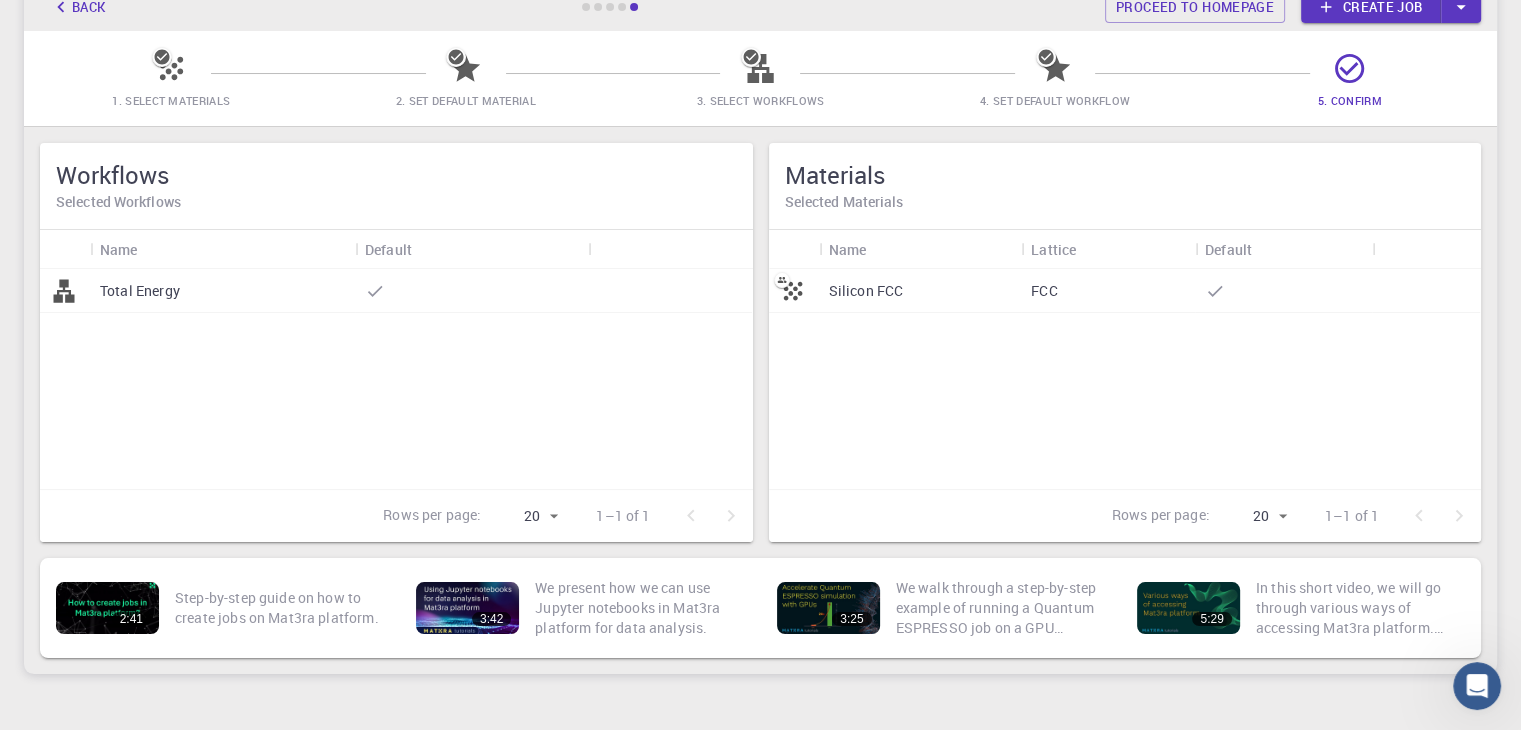 click on "Silicon FCC" at bounding box center [866, 291] 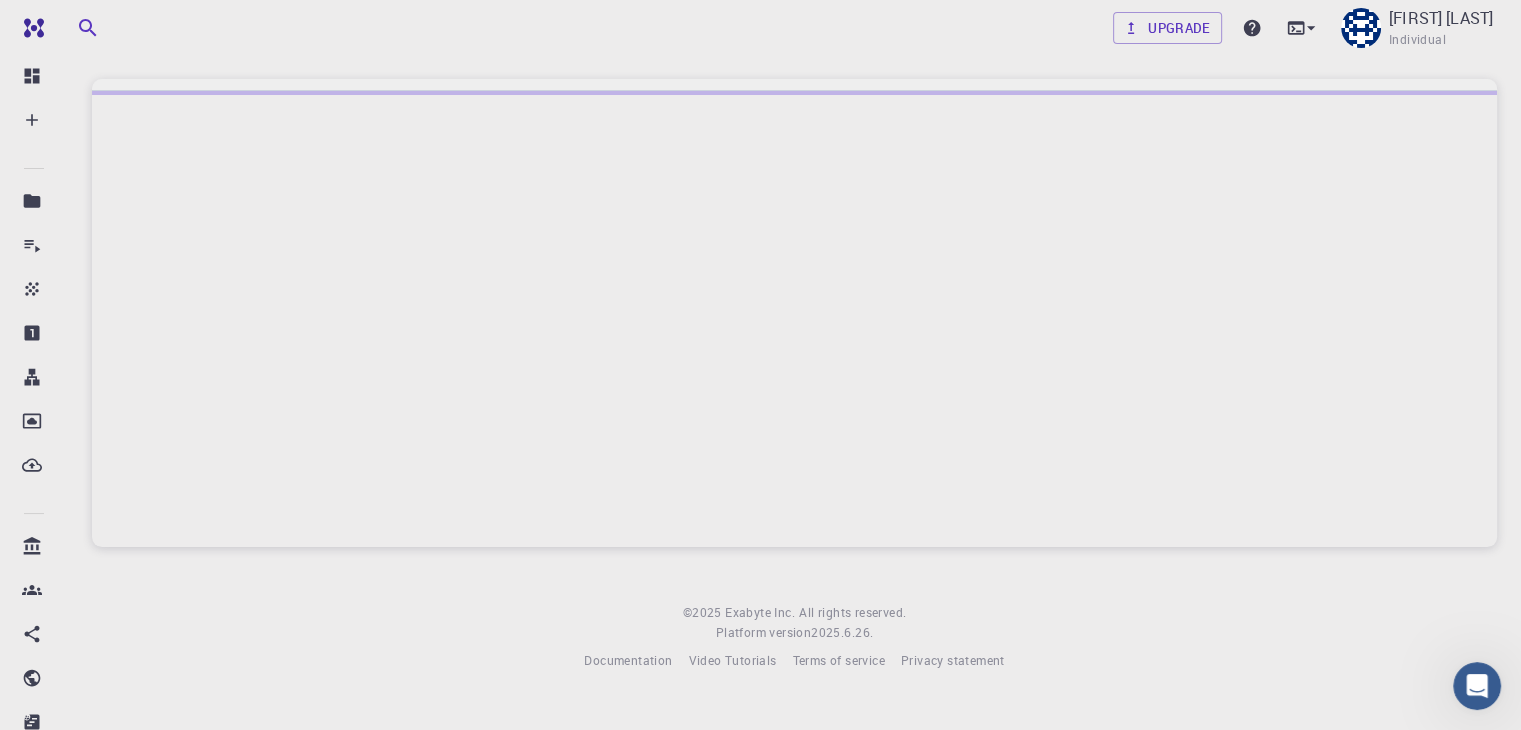 scroll, scrollTop: 0, scrollLeft: 0, axis: both 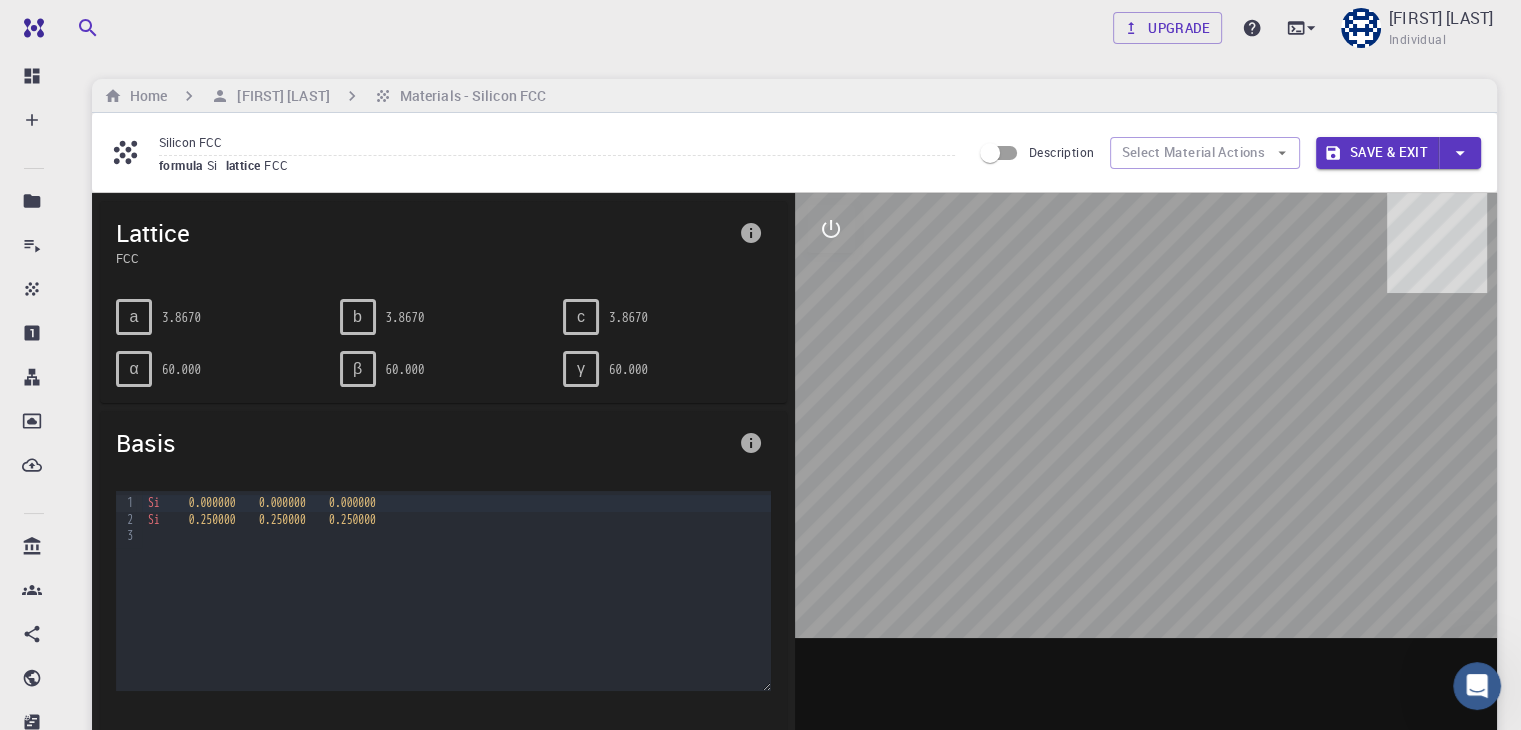 drag, startPoint x: 1117, startPoint y: 378, endPoint x: 1033, endPoint y: 421, distance: 94.36631 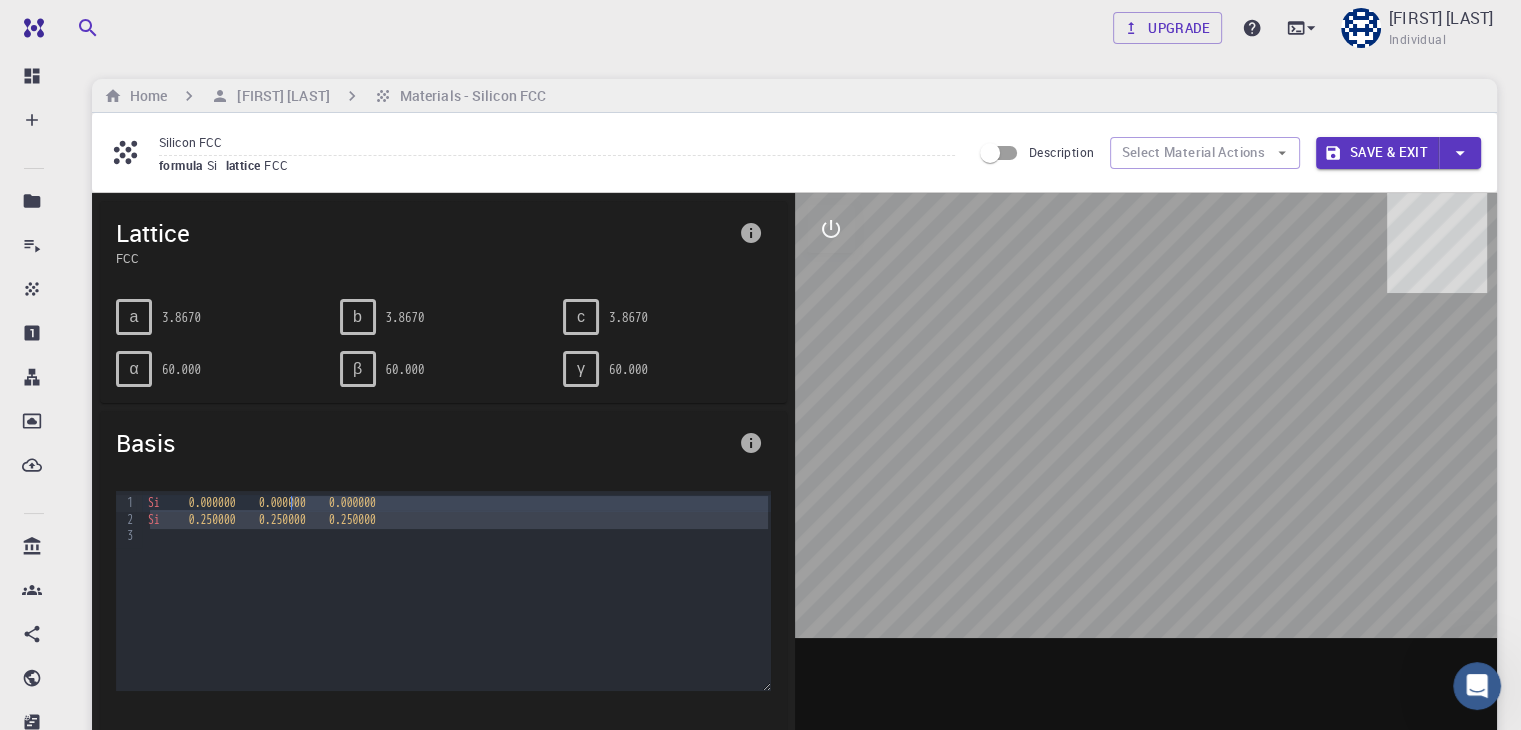 drag, startPoint x: 1128, startPoint y: 484, endPoint x: 284, endPoint y: 475, distance: 844.048 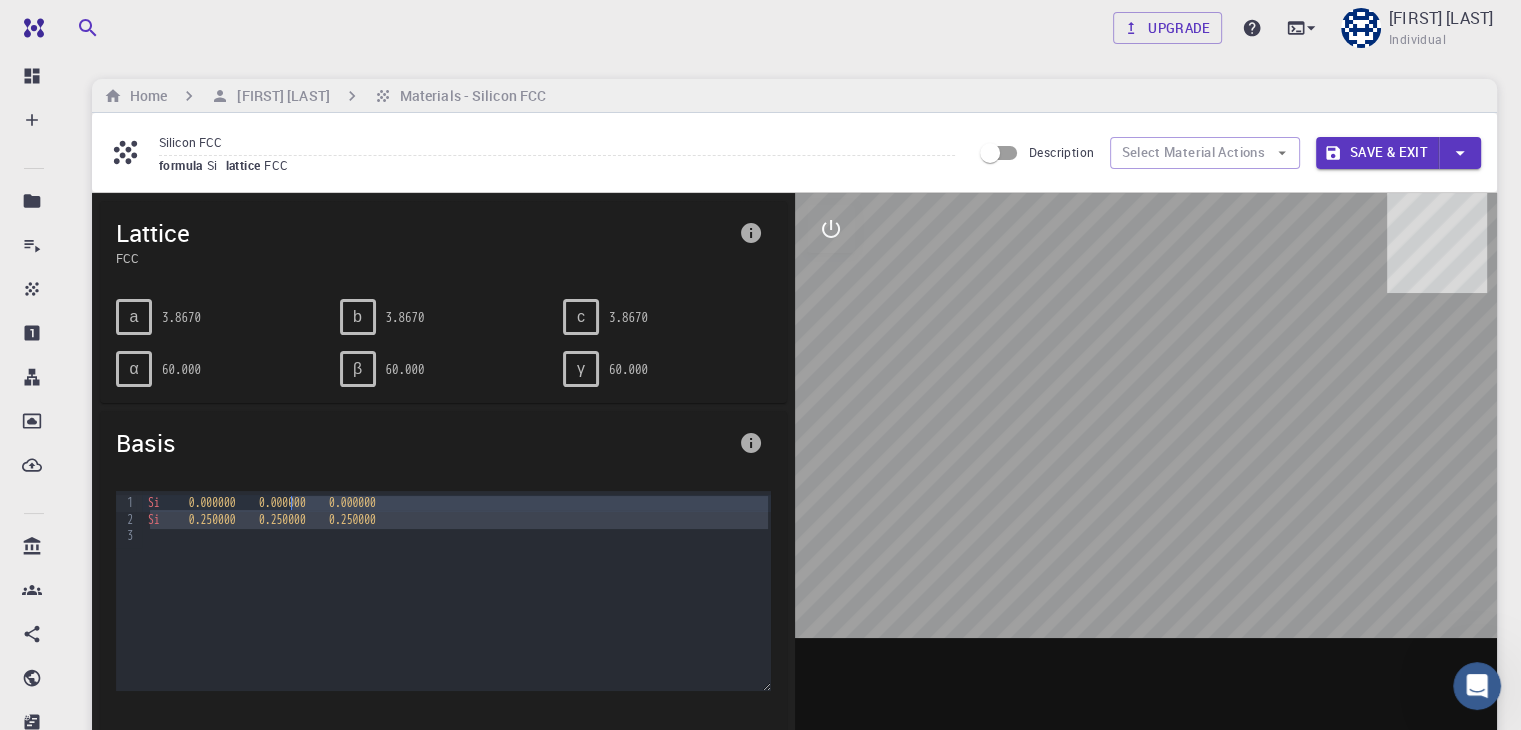 click on "Lattice FCC a 3.8670 b 3.8670 c 3.8670 α 60.000 β 60.000 γ 60.000 Basis 9 1 2 3 › Si       0.000000      0.000000      0.000000   Si       0.250000      0.250000      0.250000   unit cell volume (Å^3) density (g/cm^3) space group elemental ratio - Si 40.889 2.281 Fd-3m 1.000000" at bounding box center (794, 556) 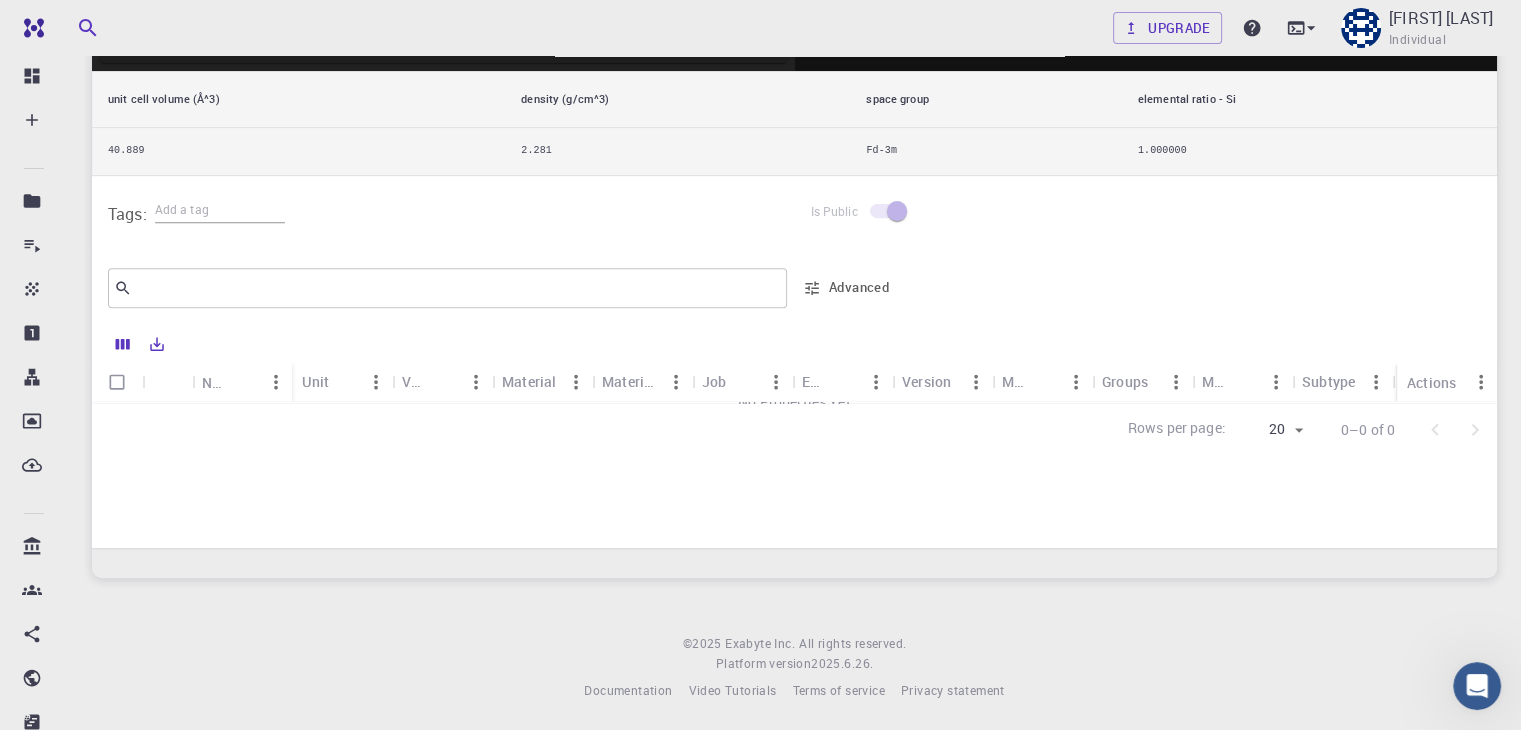 scroll, scrollTop: 744, scrollLeft: 0, axis: vertical 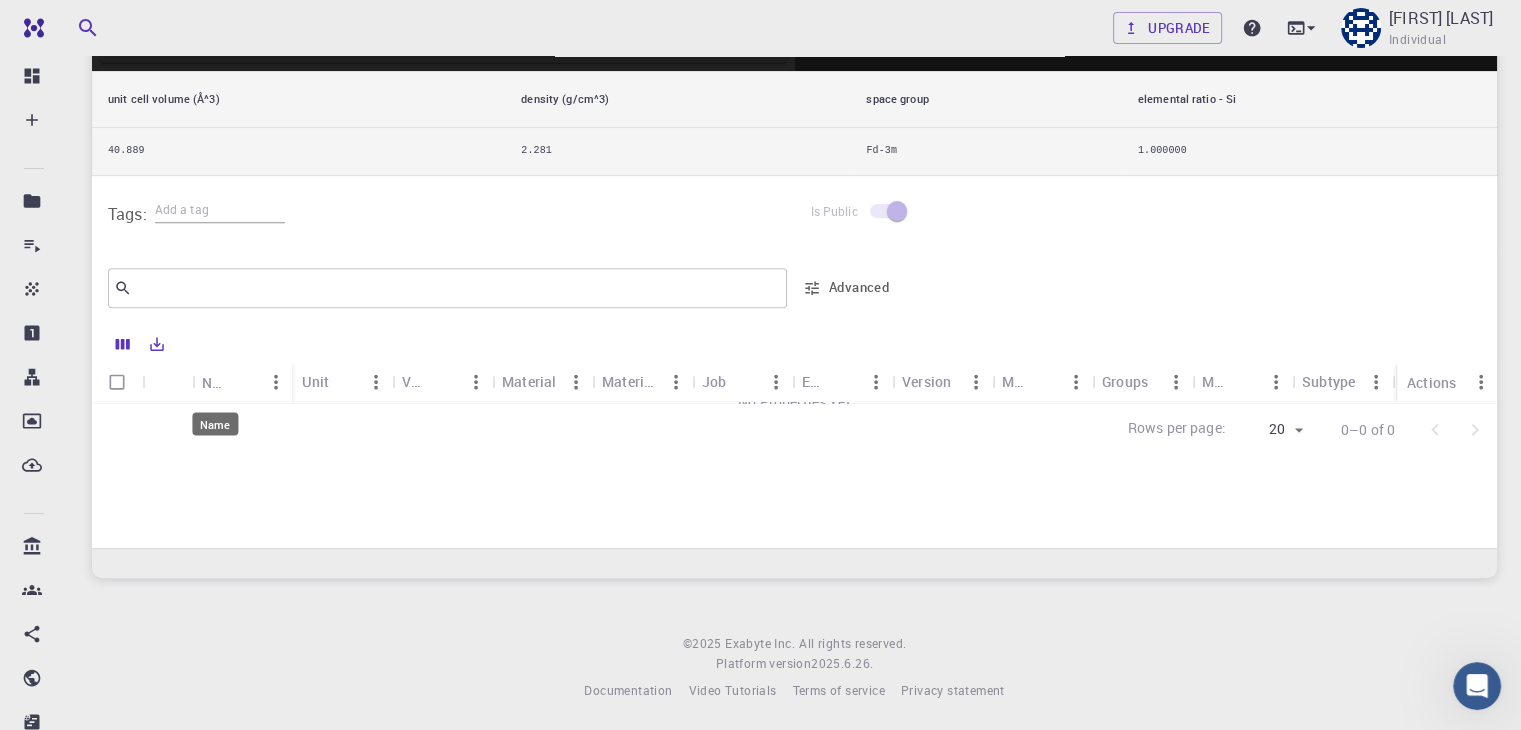 click on "Name" at bounding box center [215, 382] 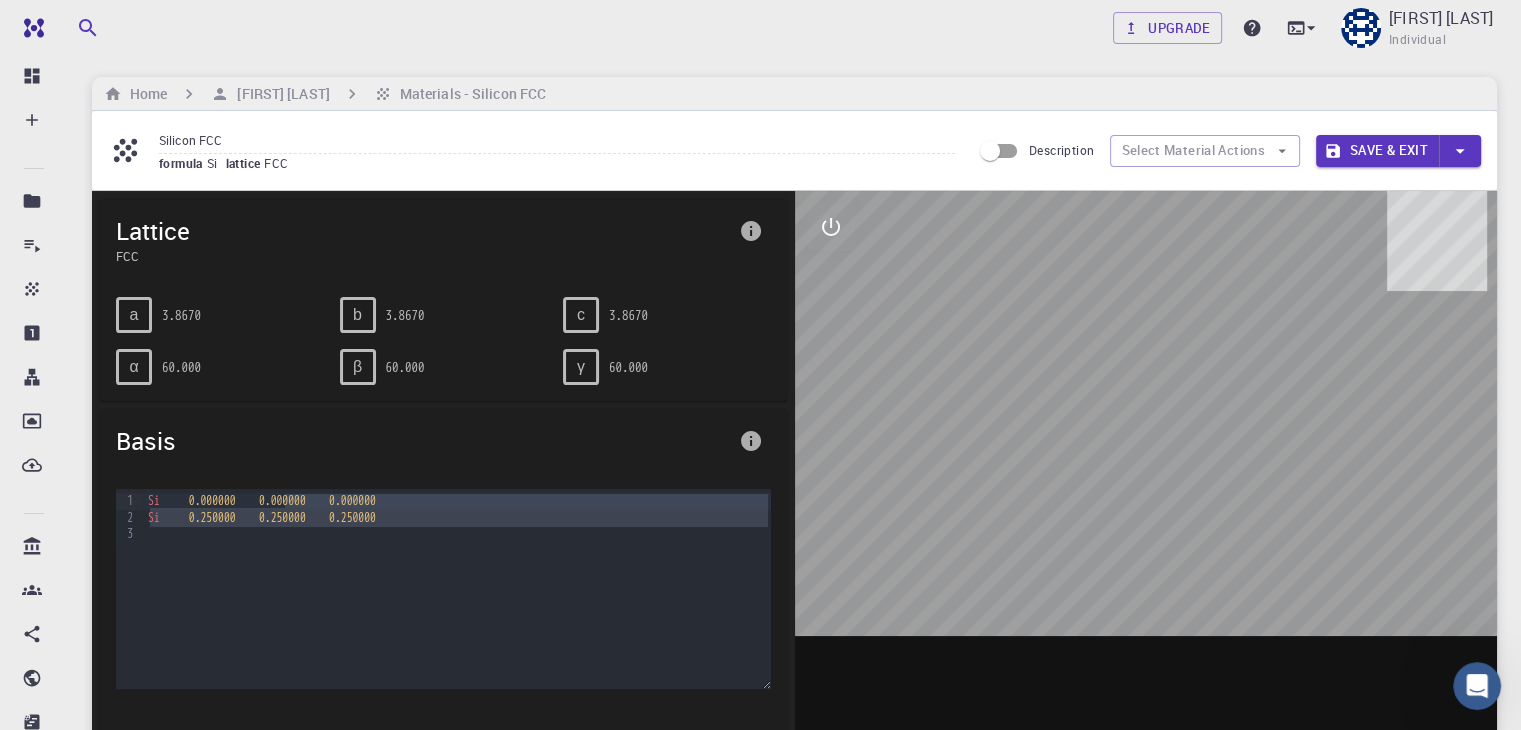 scroll, scrollTop: 0, scrollLeft: 0, axis: both 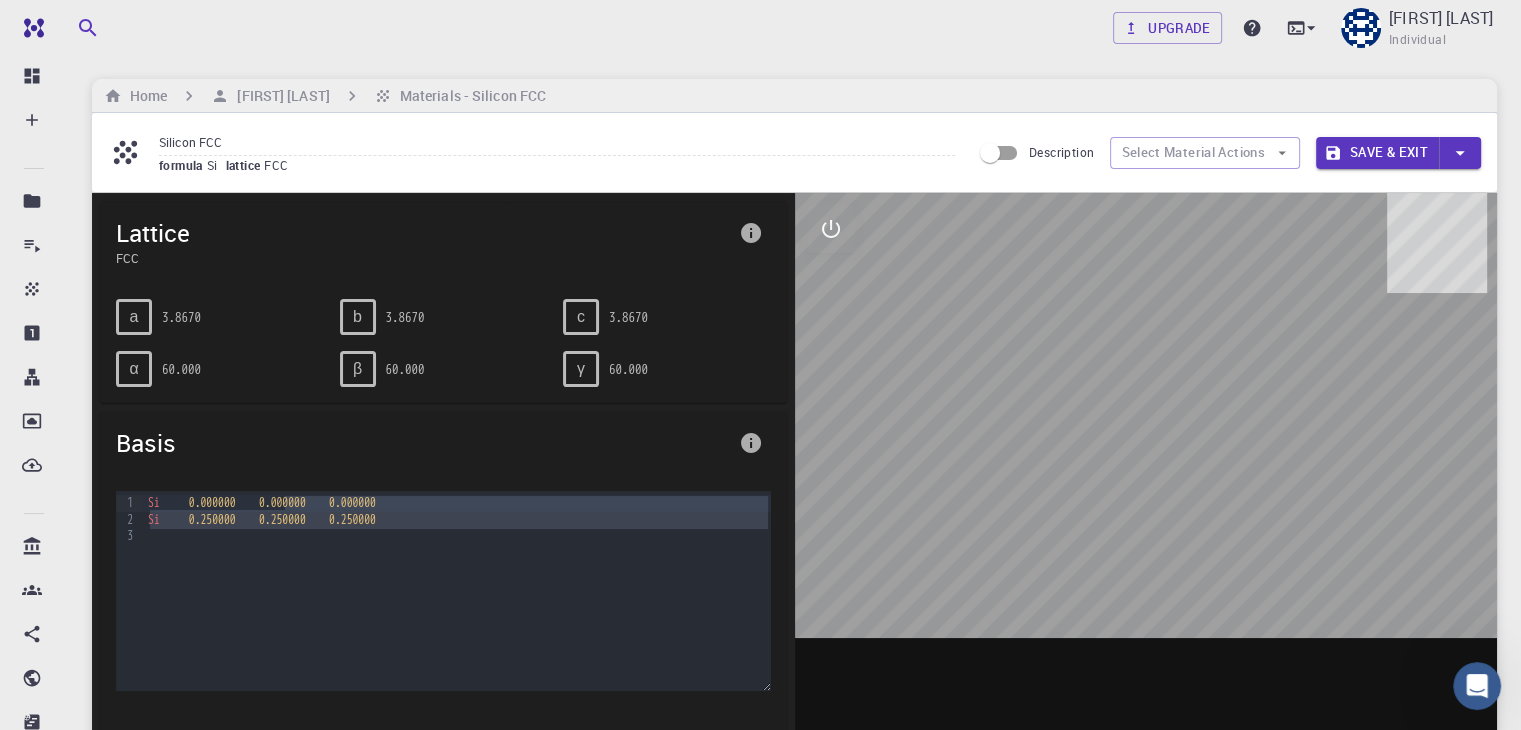 click on "γ" at bounding box center (581, 369) 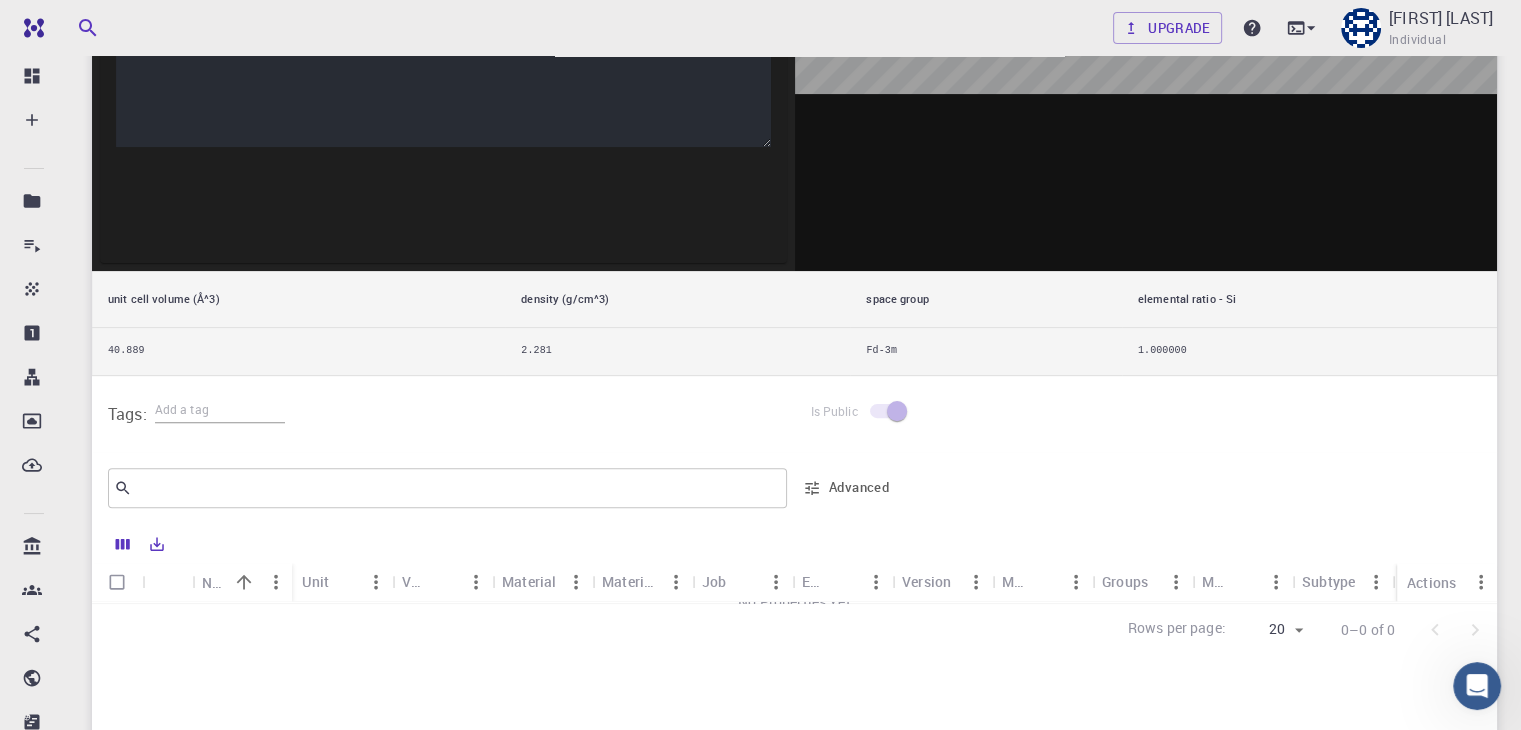 scroll, scrollTop: 0, scrollLeft: 0, axis: both 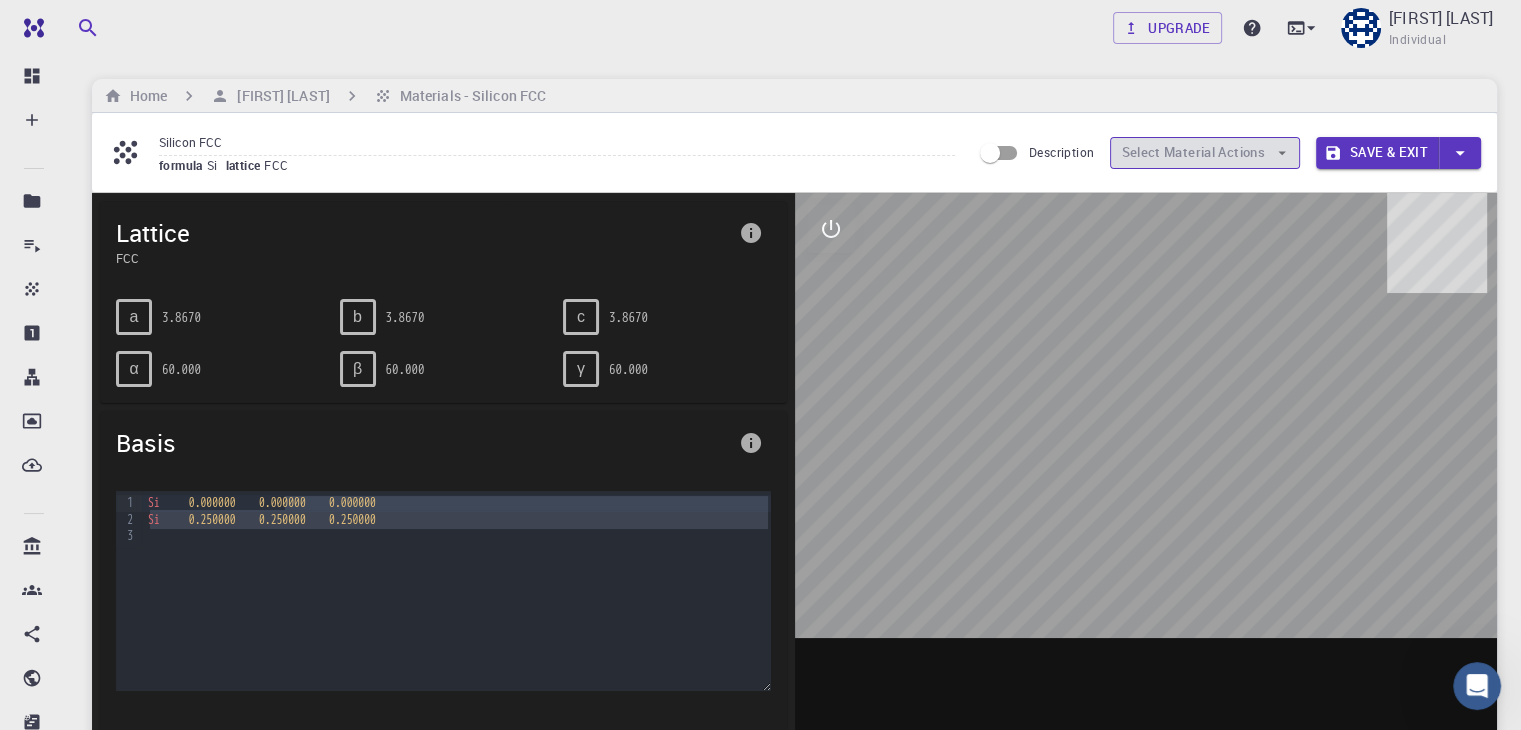 click 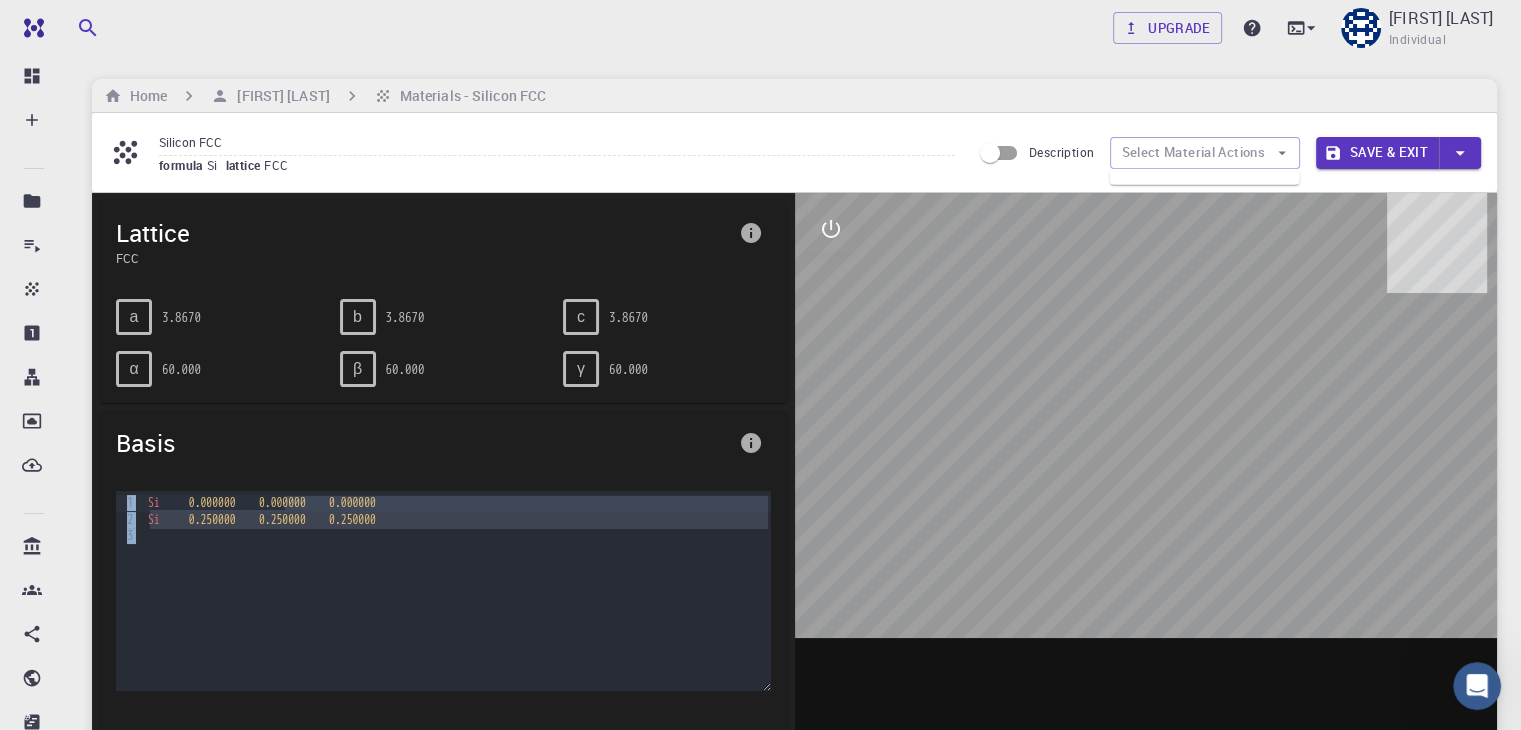 drag, startPoint x: 1172, startPoint y: 553, endPoint x: 668, endPoint y: 426, distance: 519.75476 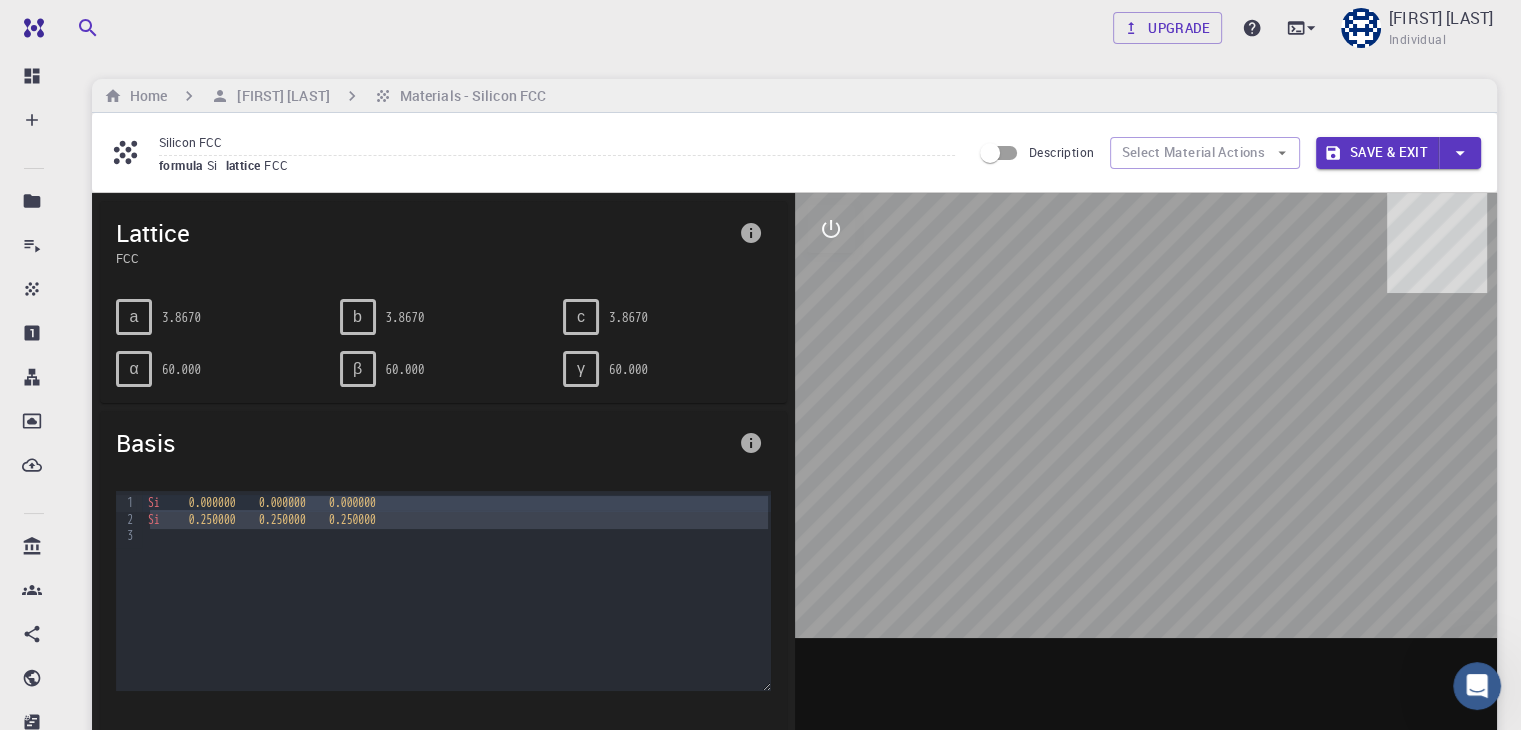 click on "Si       0.250000      0.250000      0.250000" at bounding box center (456, 520) 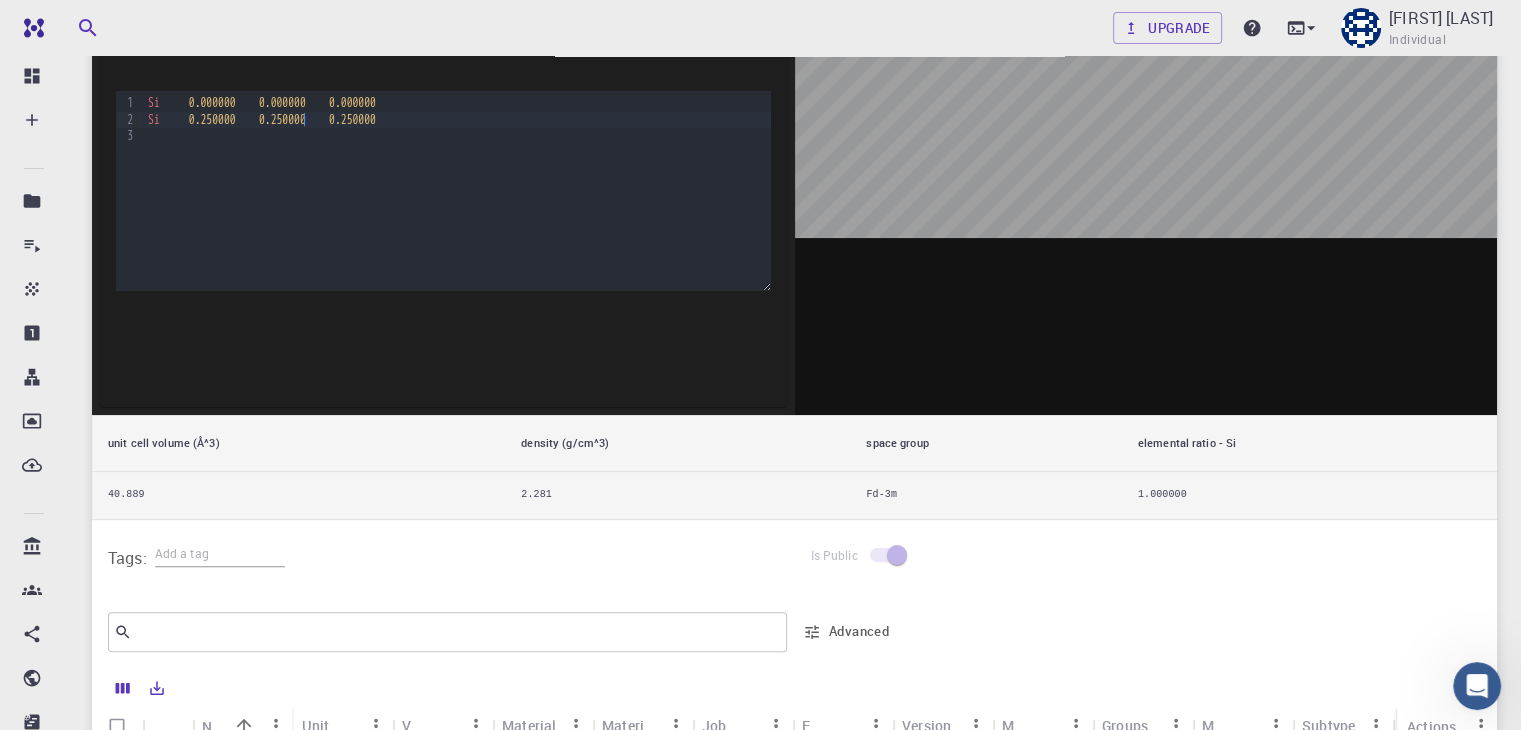 scroll, scrollTop: 0, scrollLeft: 0, axis: both 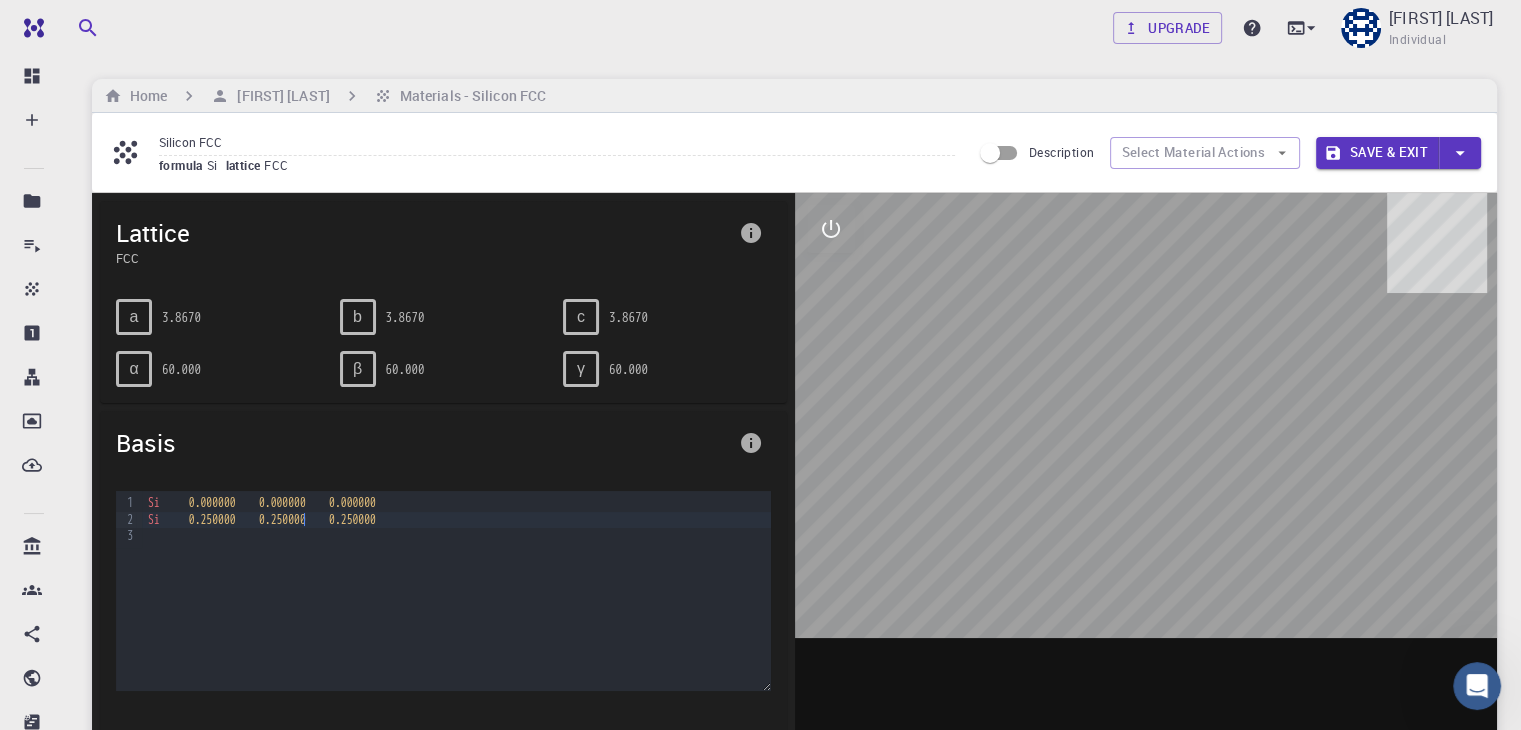click on "Save & Exit" at bounding box center [1377, 153] 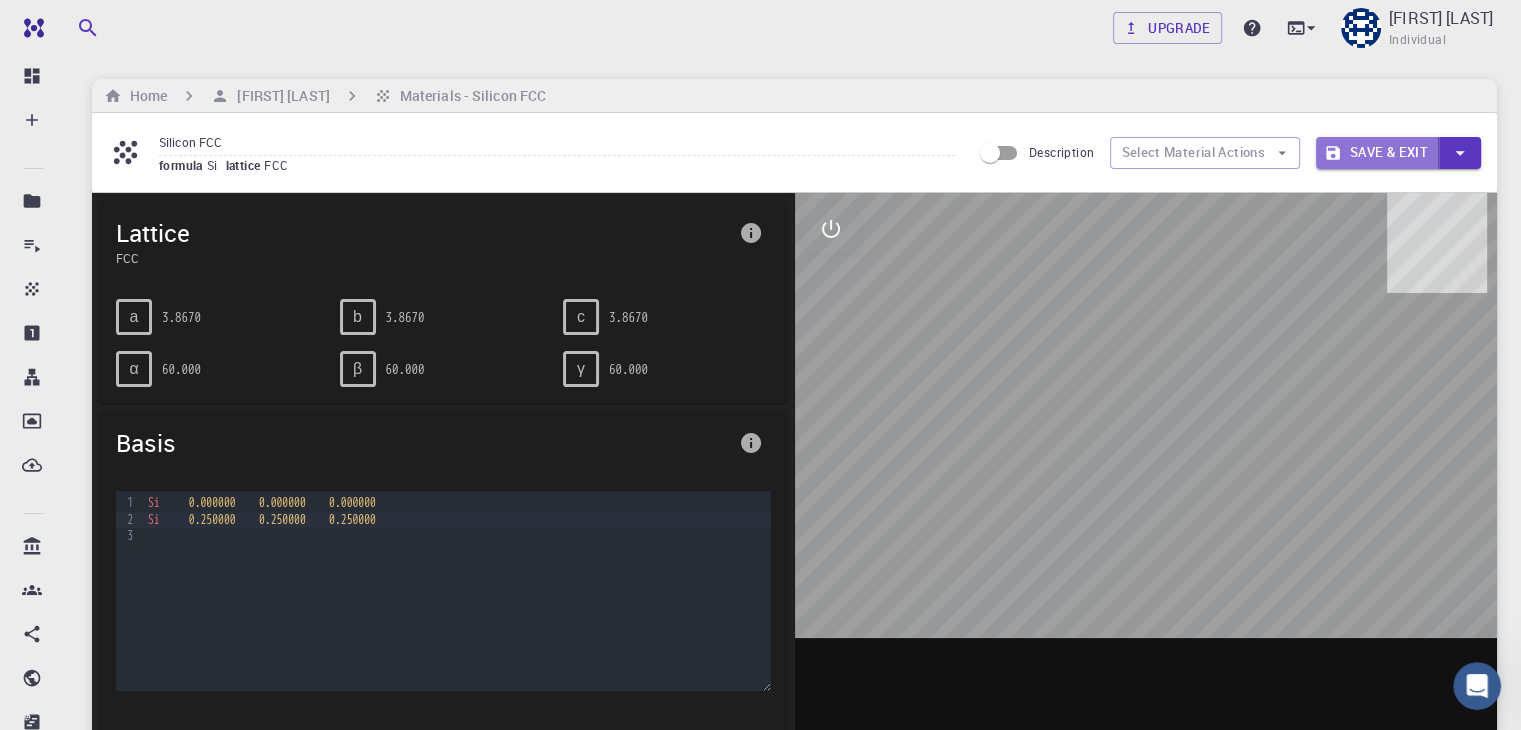 click on "Save & Exit" at bounding box center (1377, 153) 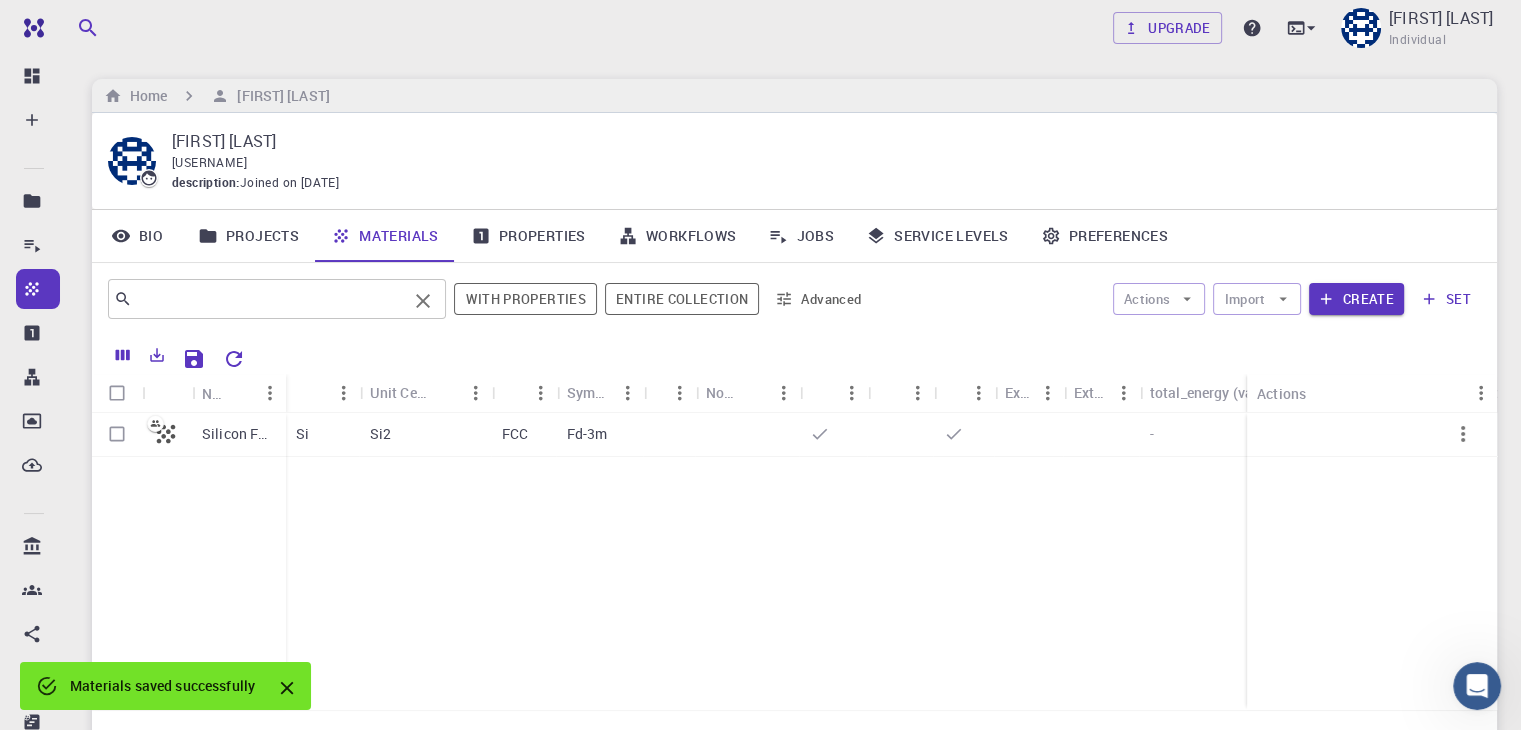 click at bounding box center (269, 299) 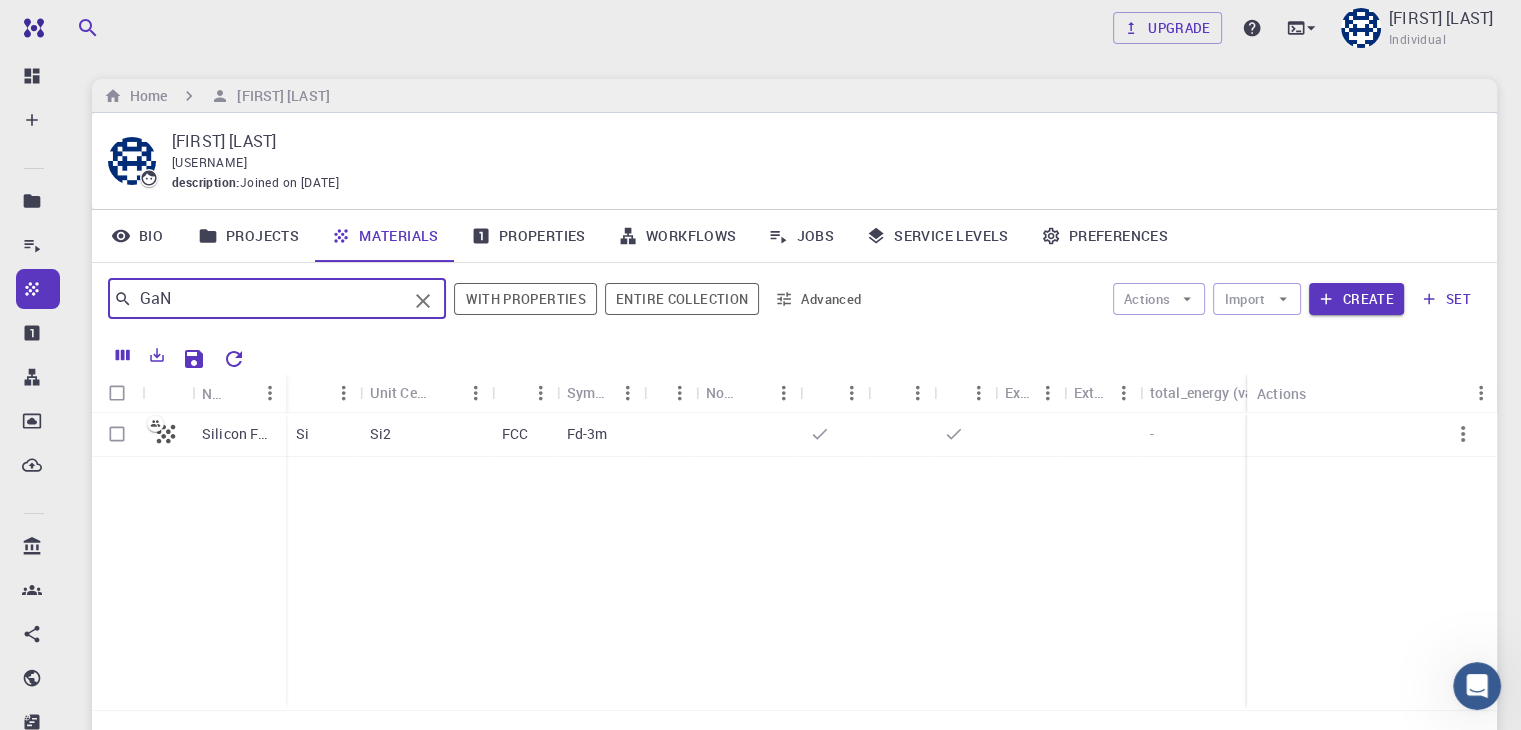 type on "GaN" 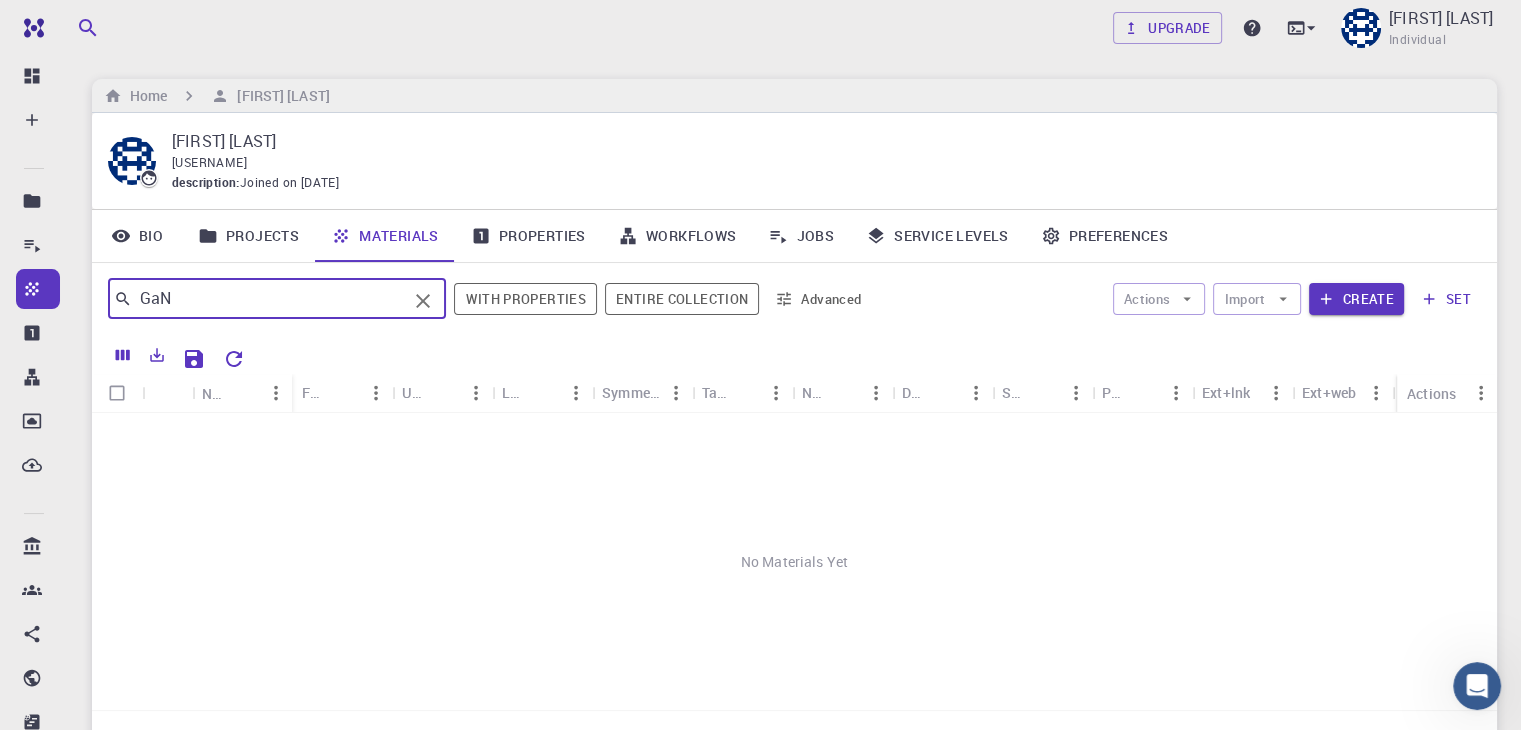 drag, startPoint x: 204, startPoint y: 301, endPoint x: 109, endPoint y: 313, distance: 95.7549 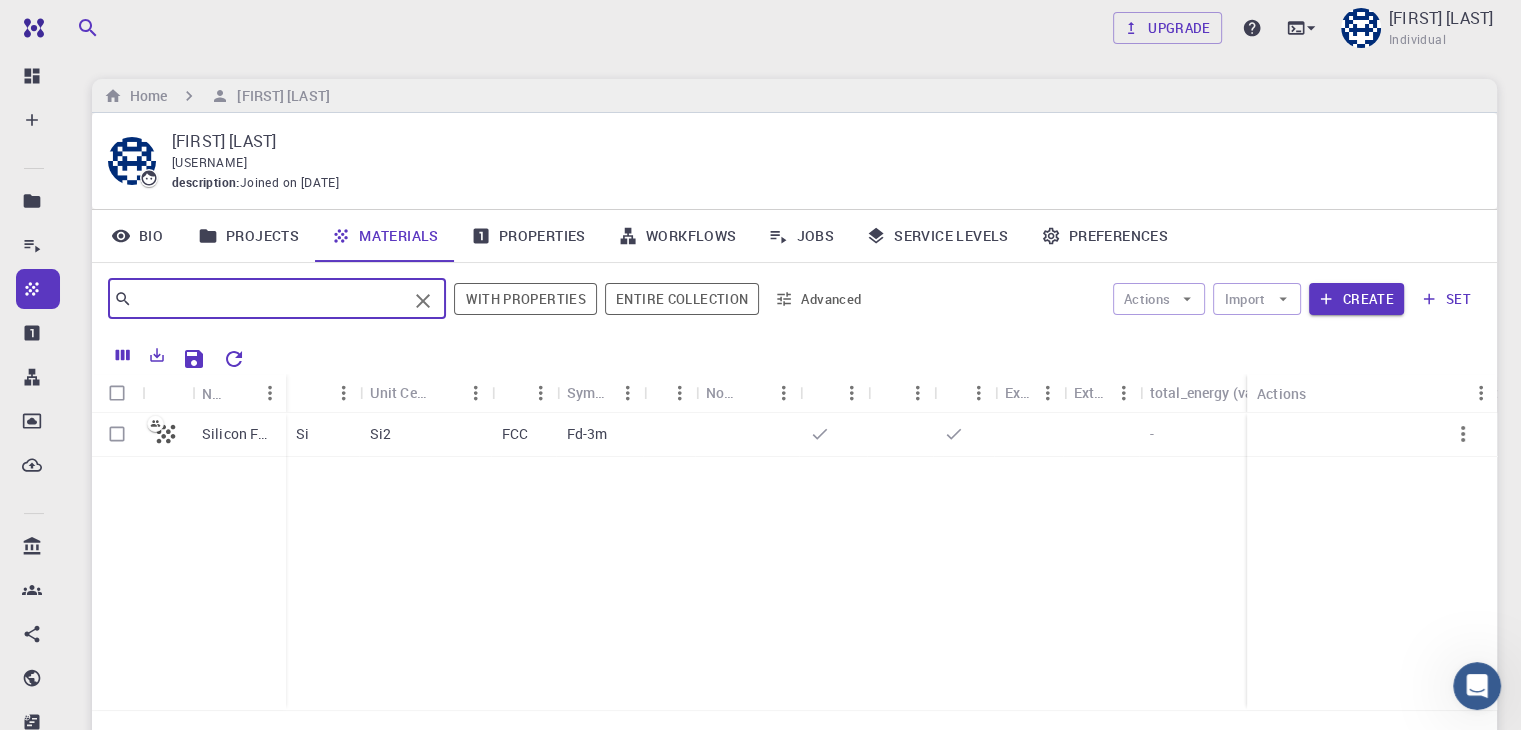 type 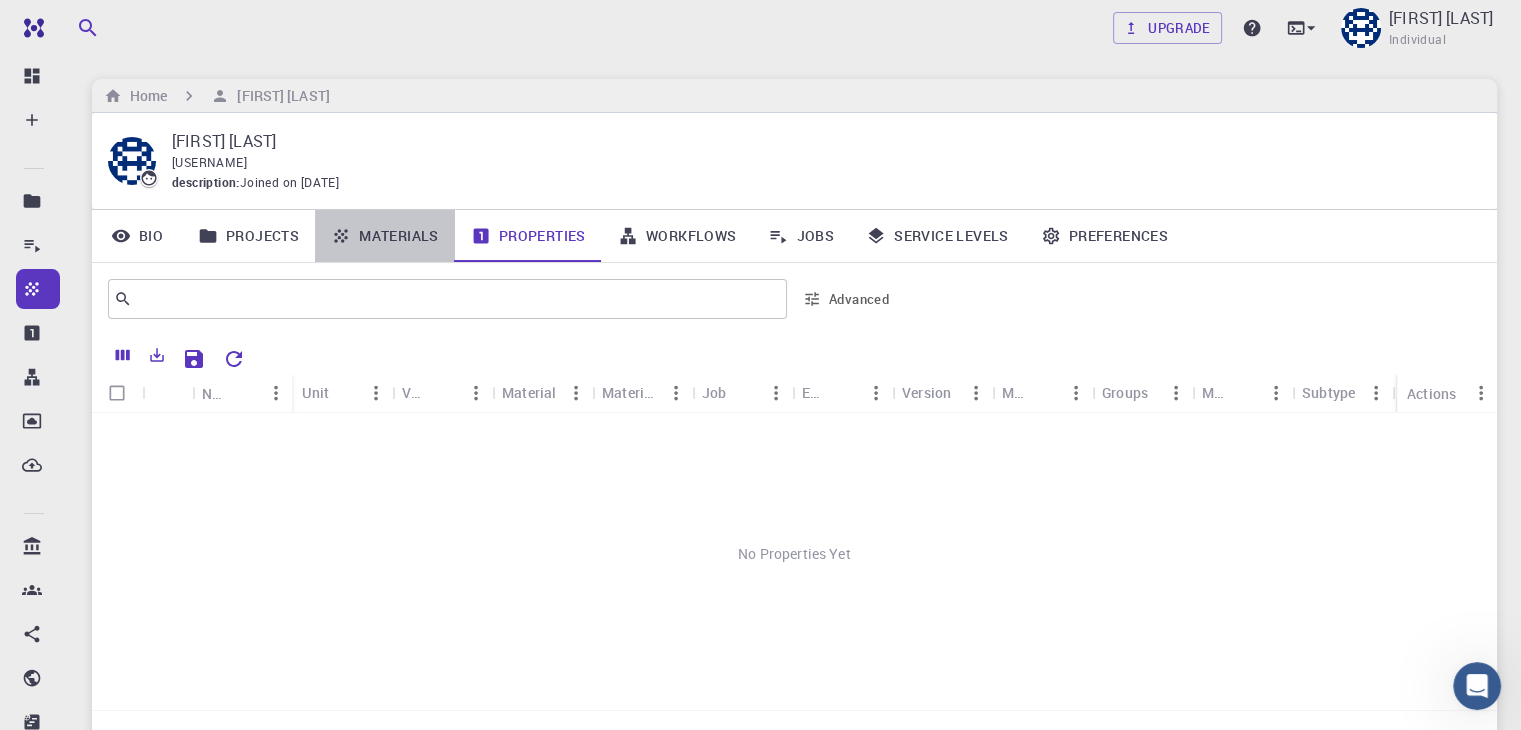 click on "Materials" at bounding box center [385, 236] 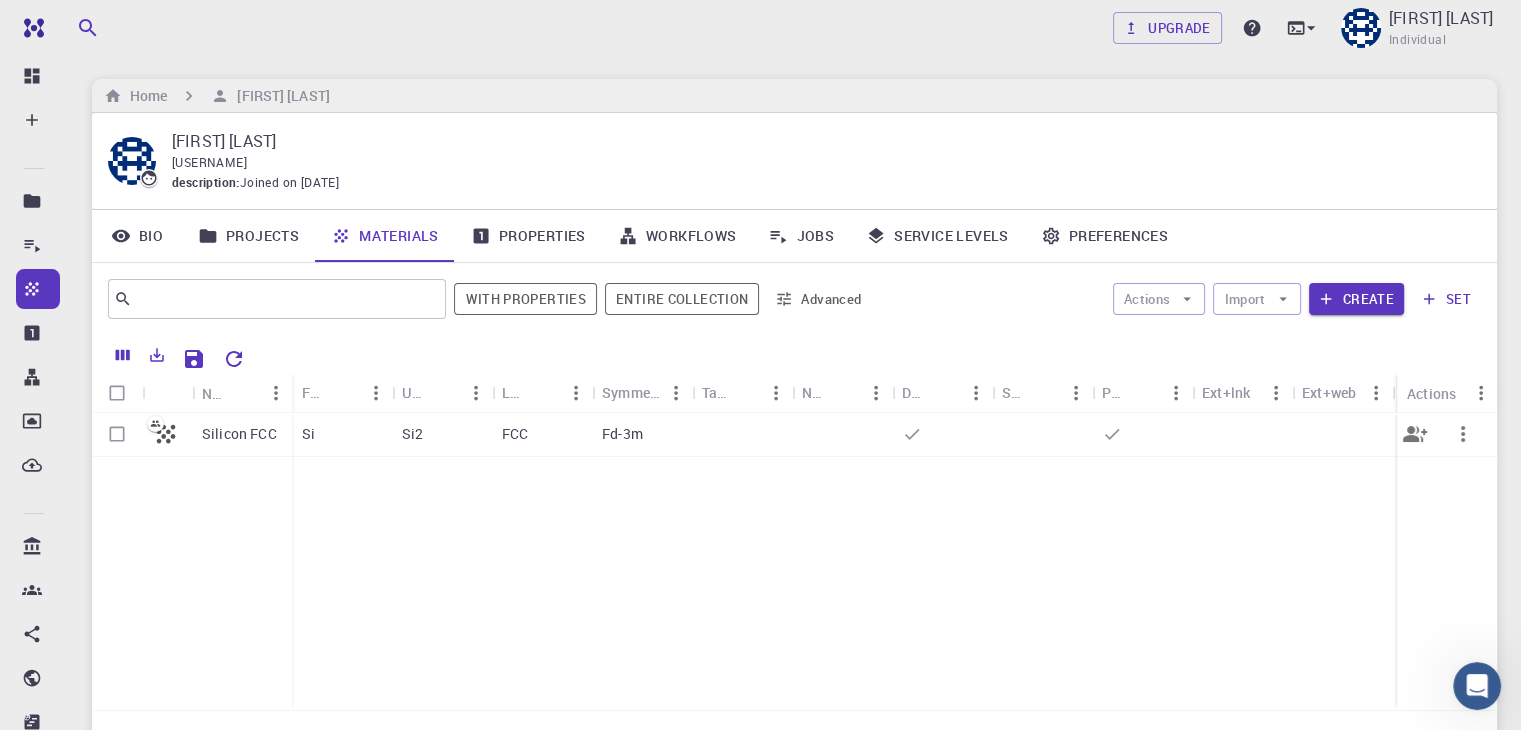 click on "FCC" at bounding box center (542, 435) 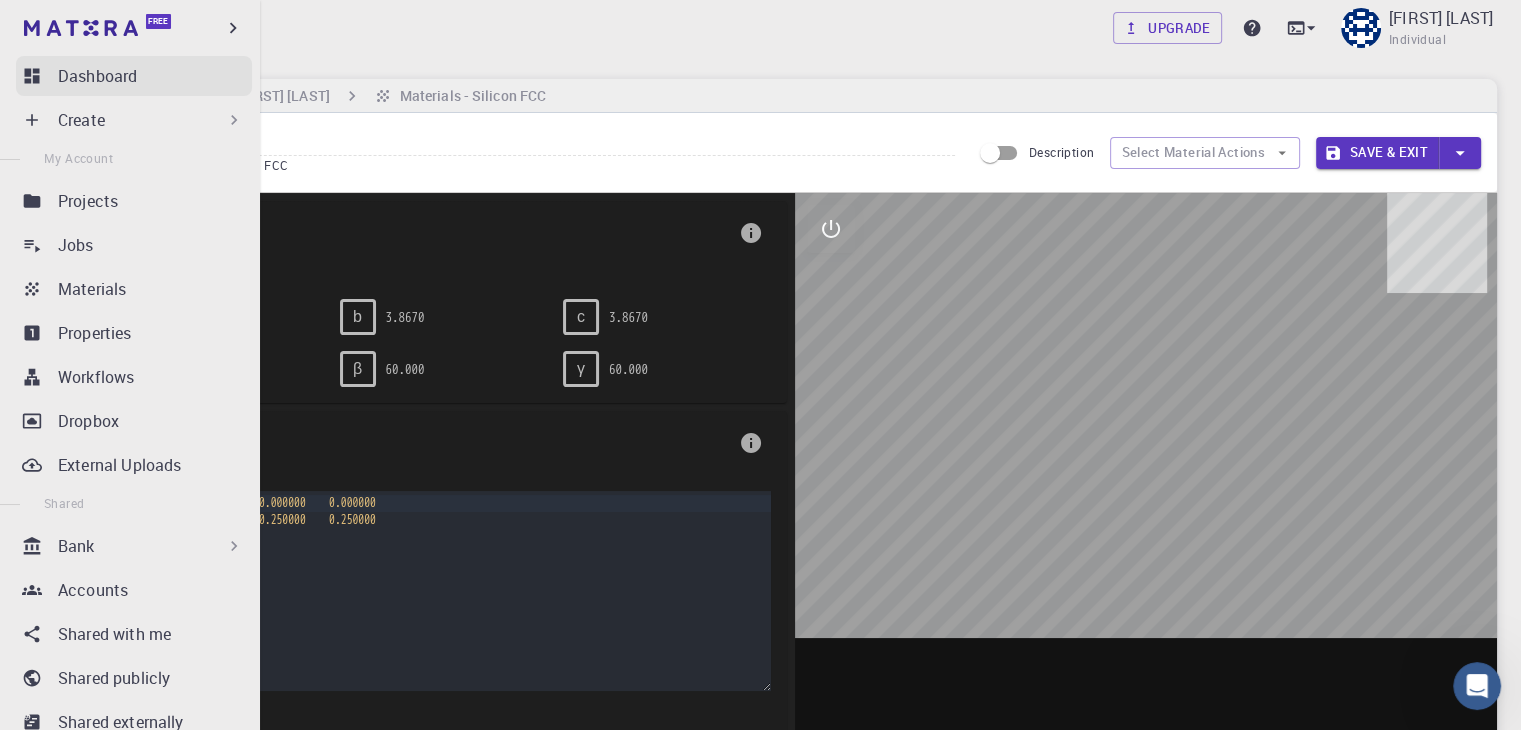 click on "Dashboard" at bounding box center (134, 76) 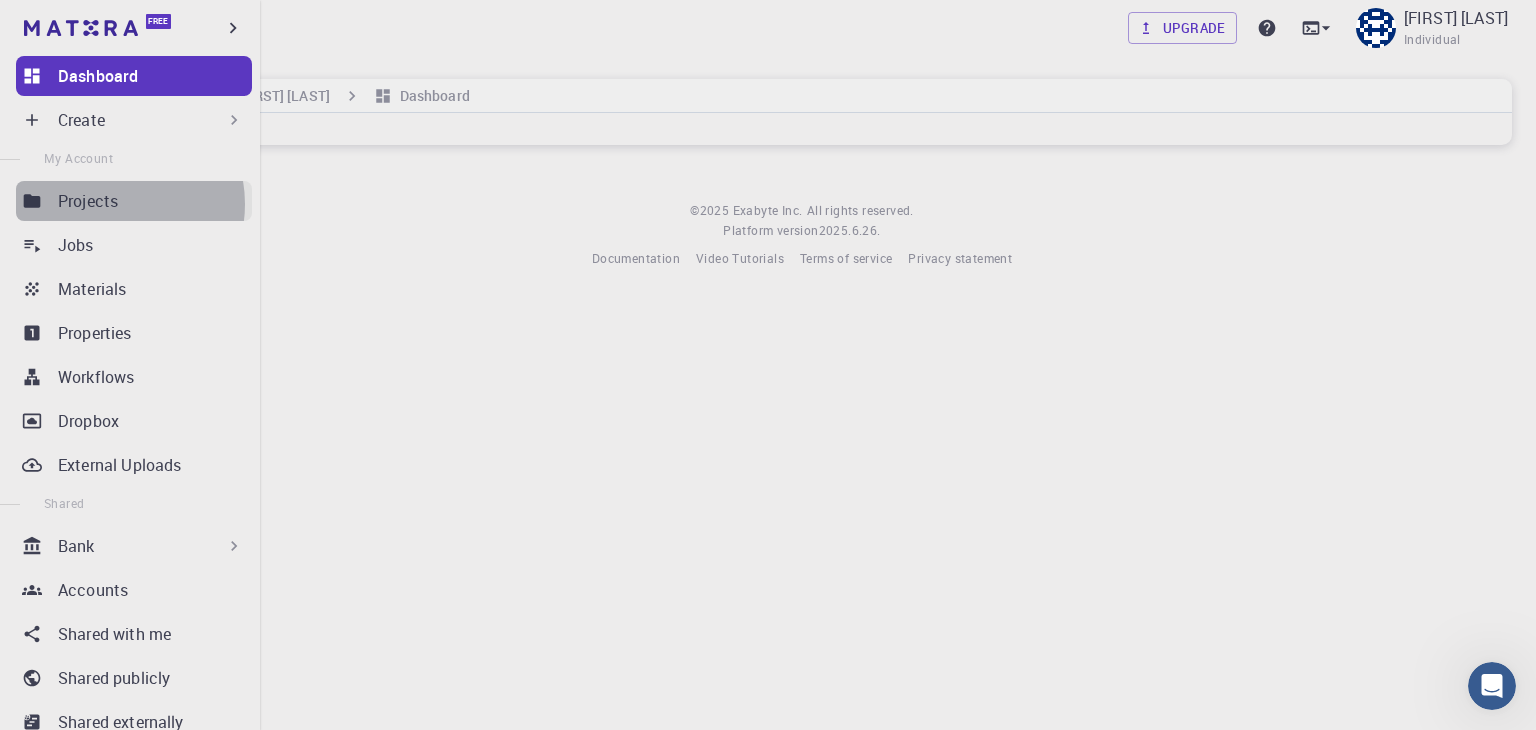 click on "Projects" at bounding box center (88, 201) 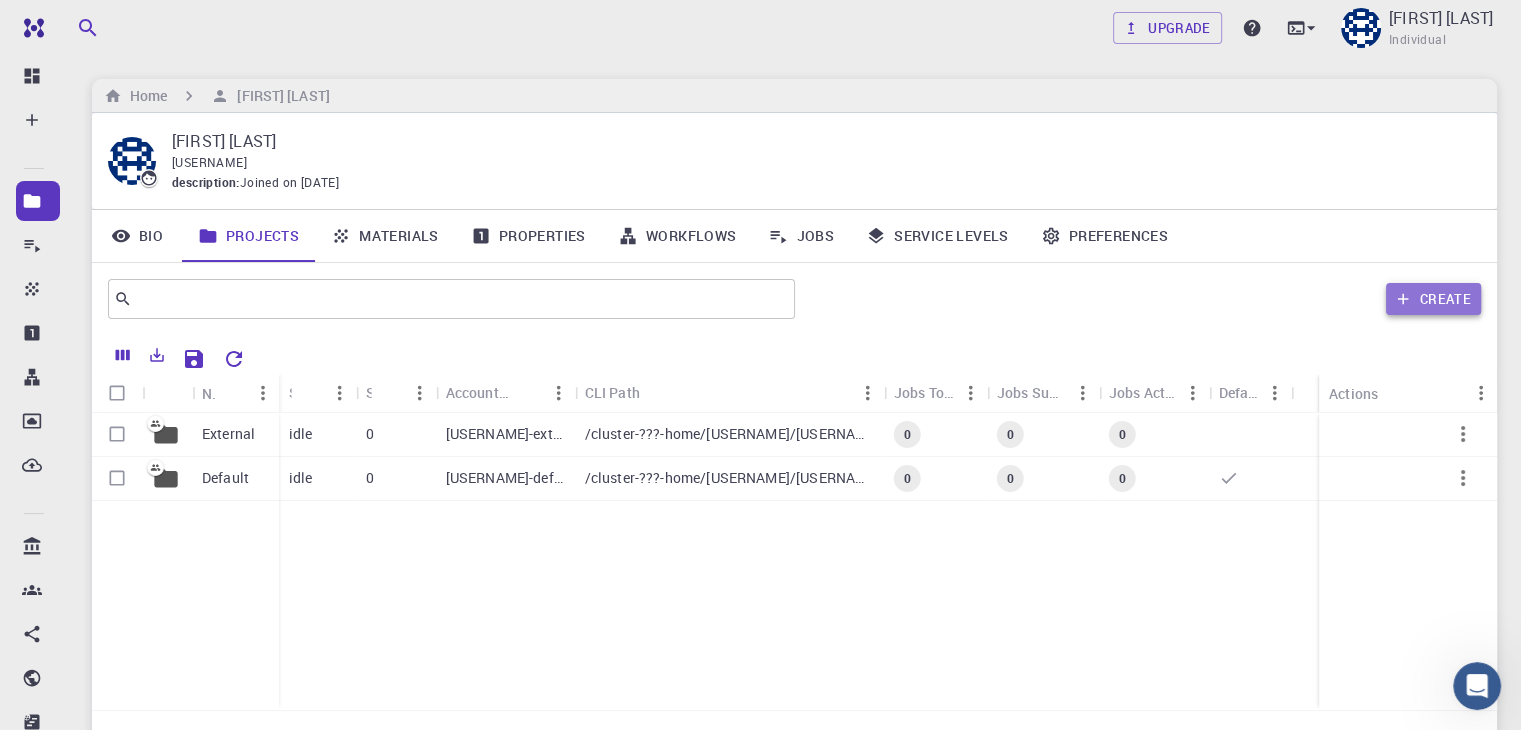 click on "Create" at bounding box center [1433, 299] 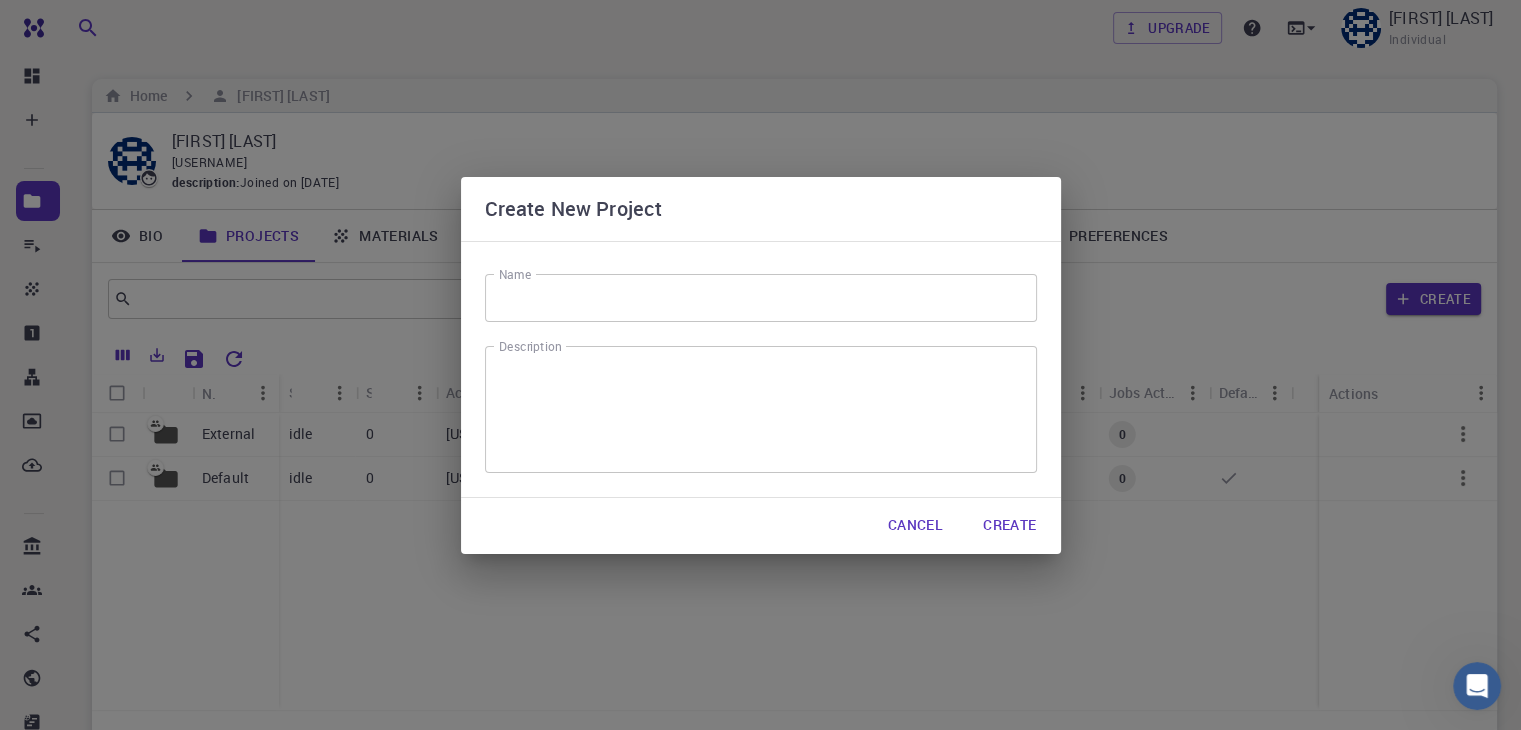click on "Name" at bounding box center [761, 298] 